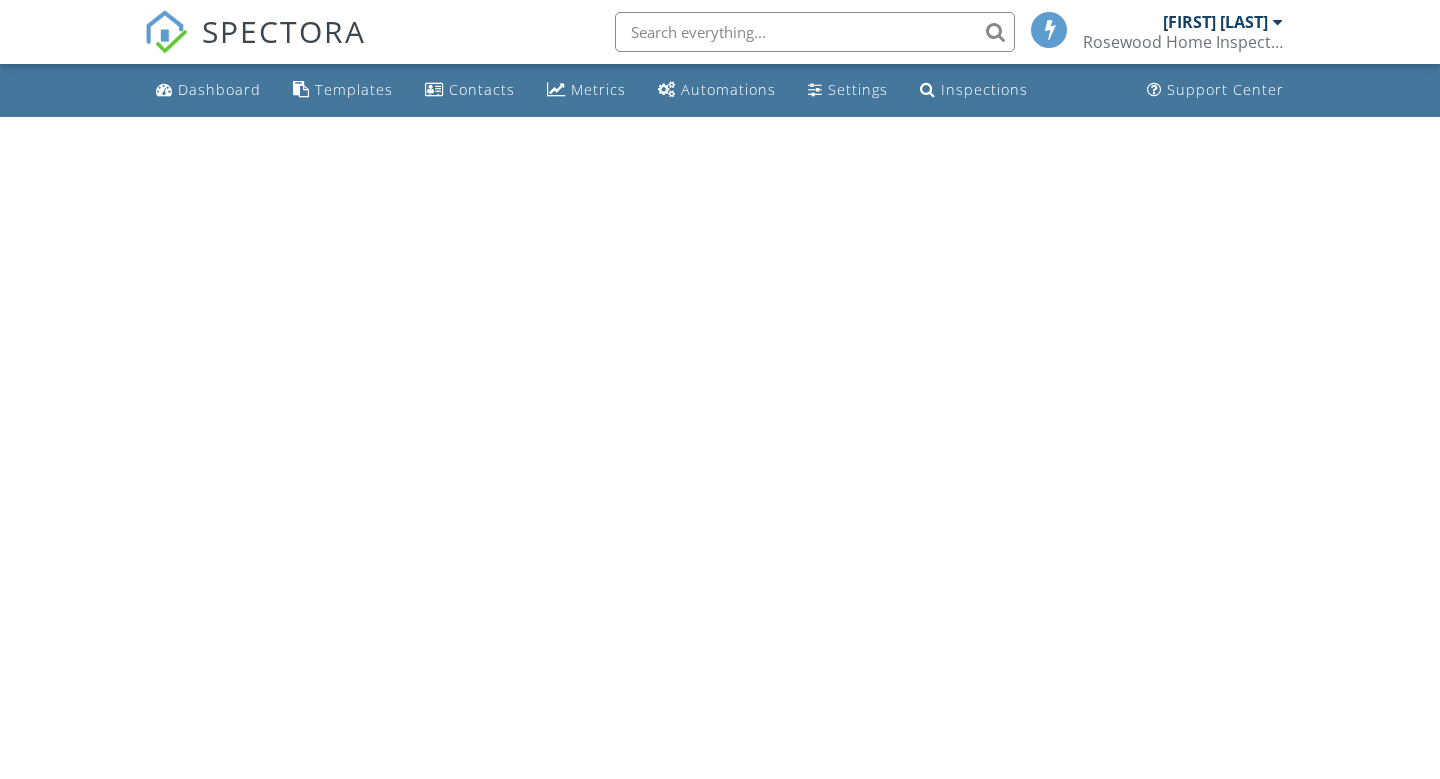 scroll, scrollTop: 0, scrollLeft: 0, axis: both 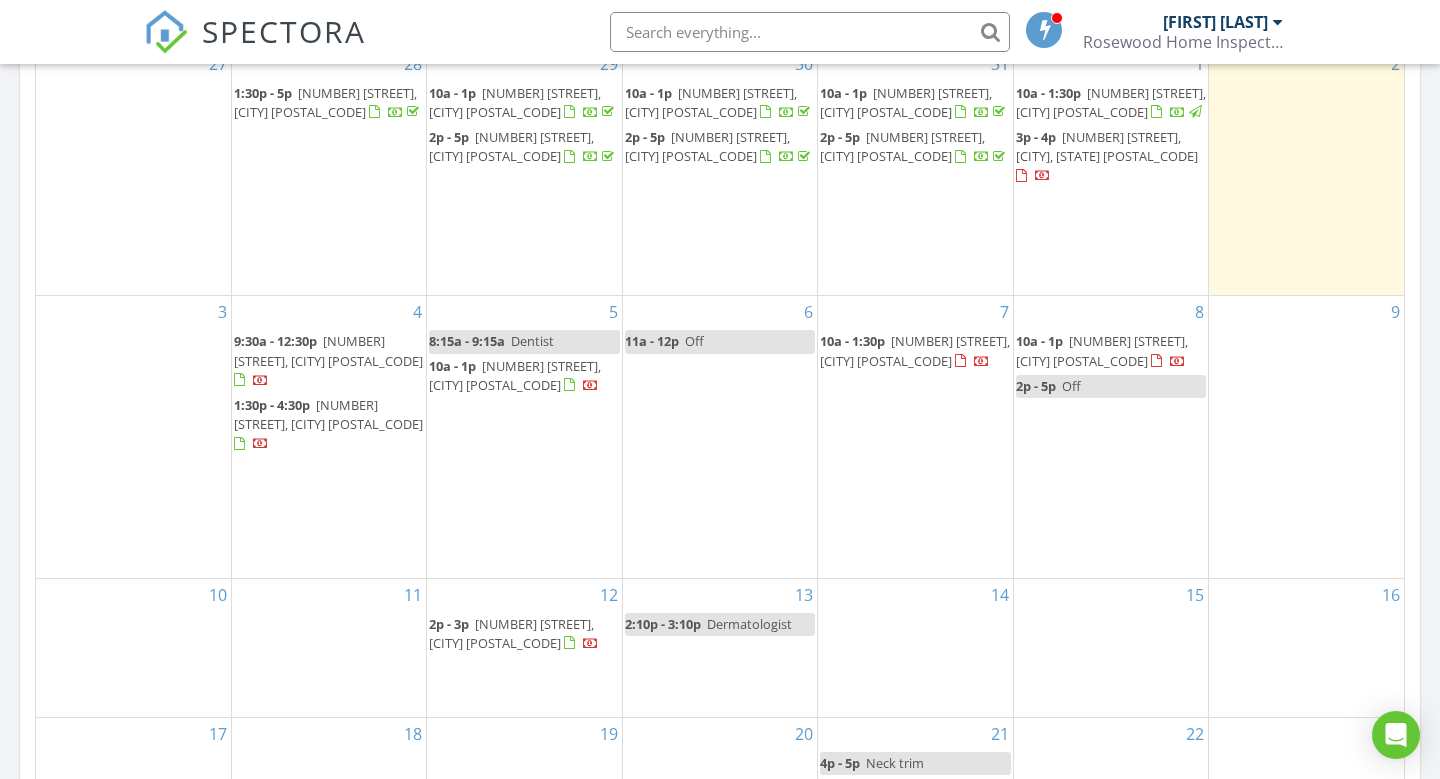 click at bounding box center [787, 112] 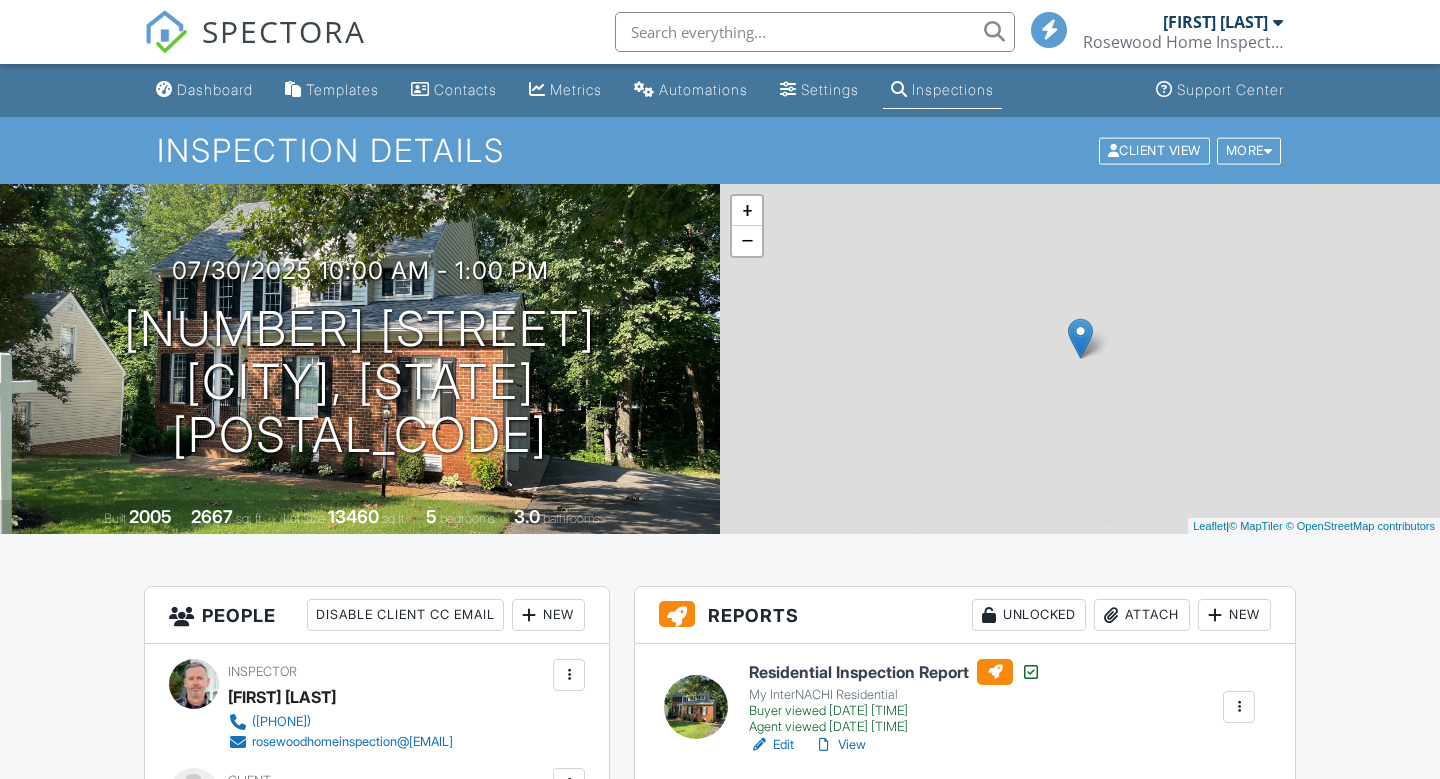 scroll, scrollTop: 0, scrollLeft: 0, axis: both 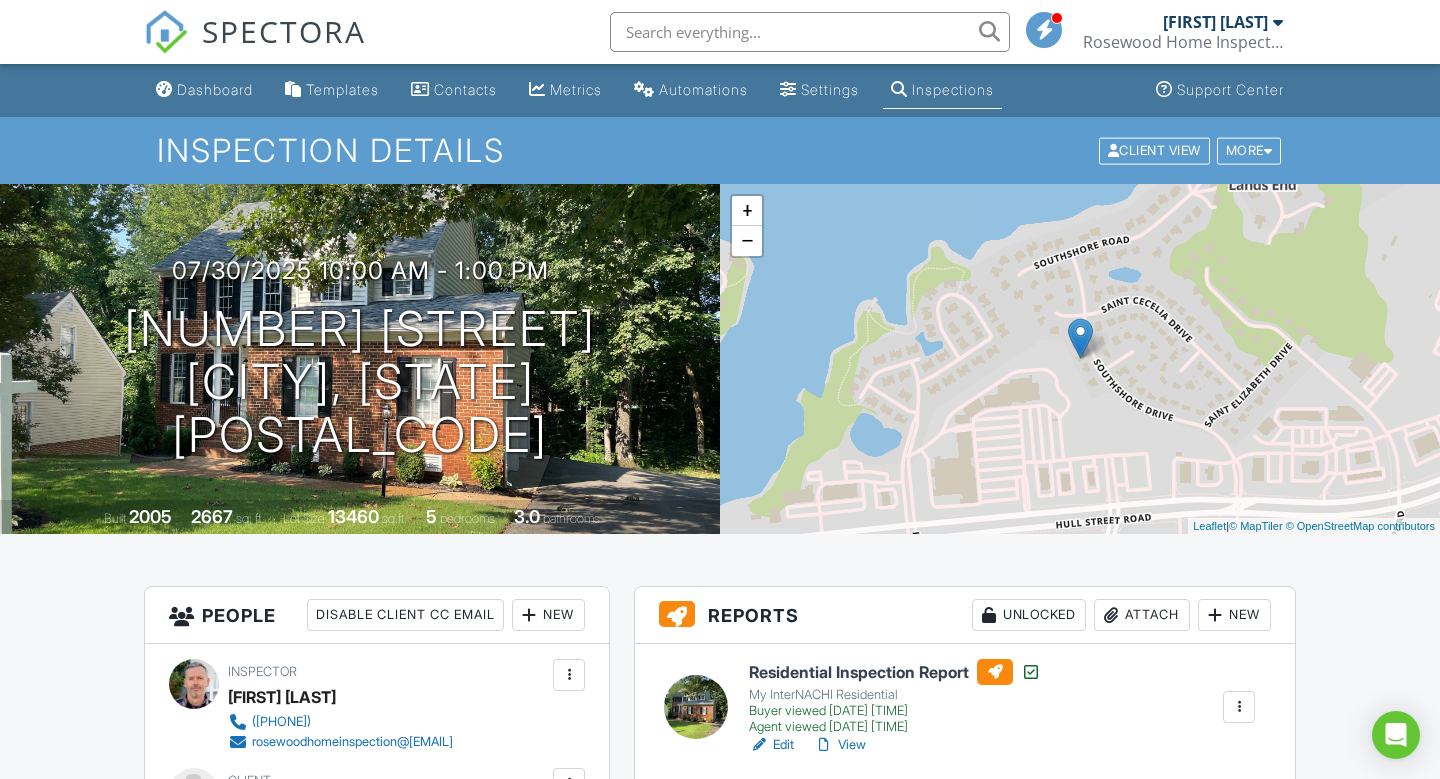 click on "View" at bounding box center [840, 745] 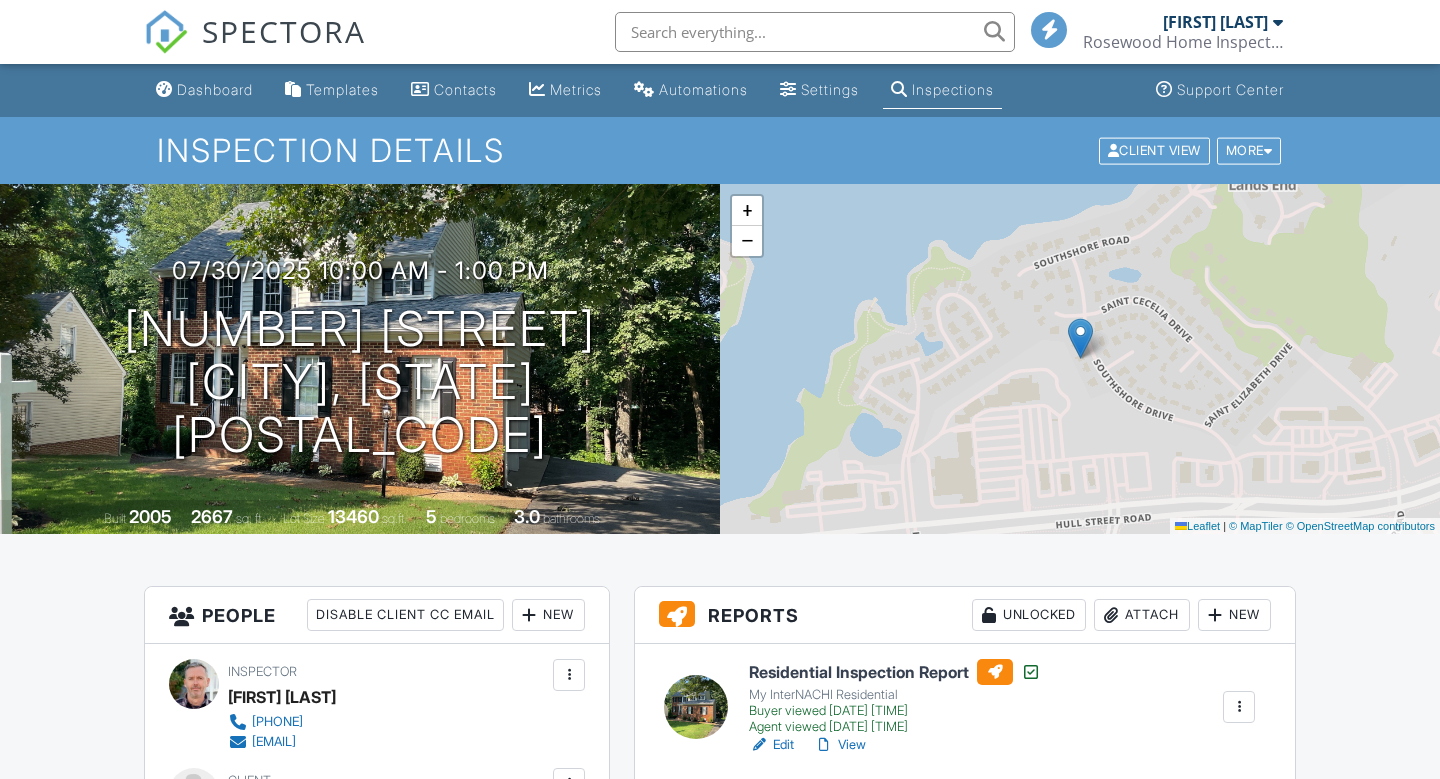 scroll, scrollTop: 0, scrollLeft: 0, axis: both 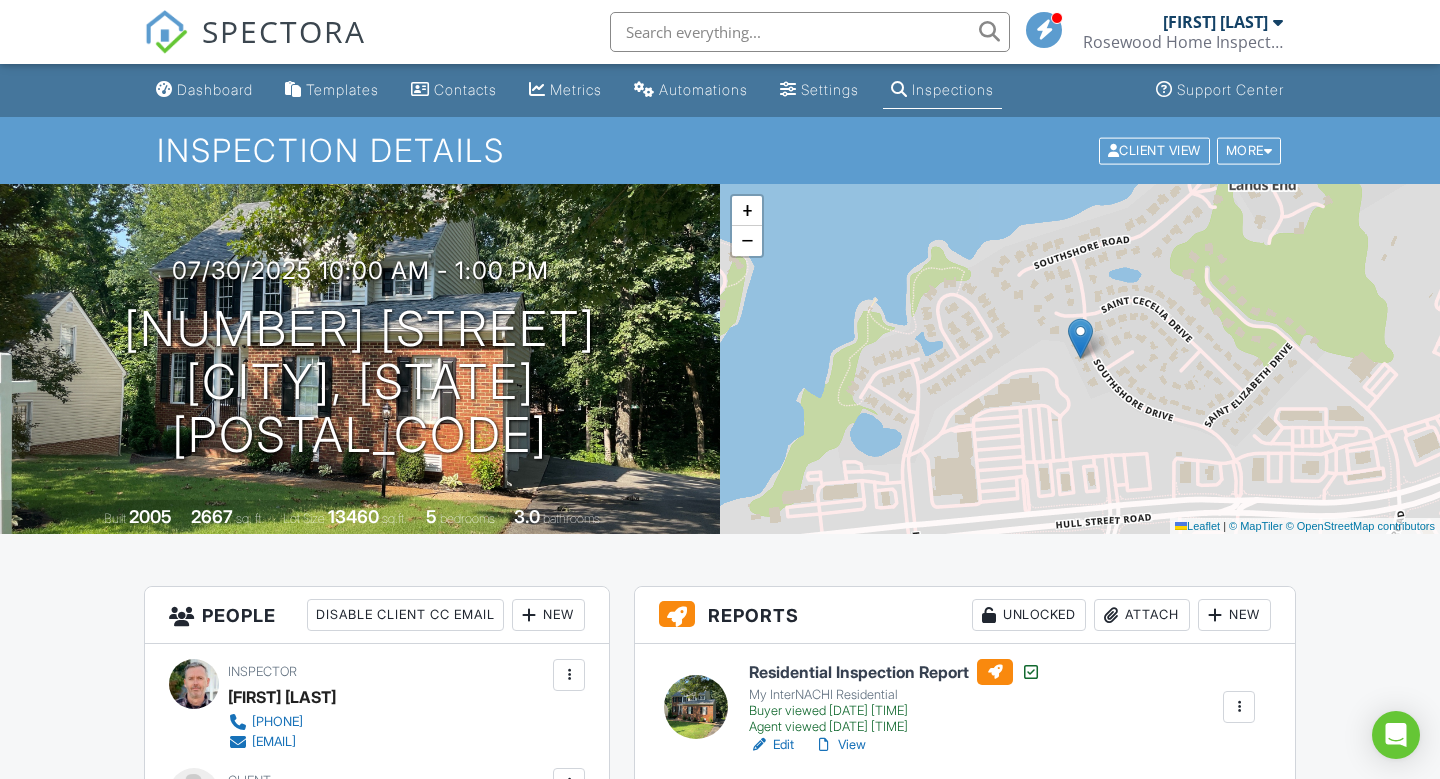 click on "Inspections" at bounding box center [942, 90] 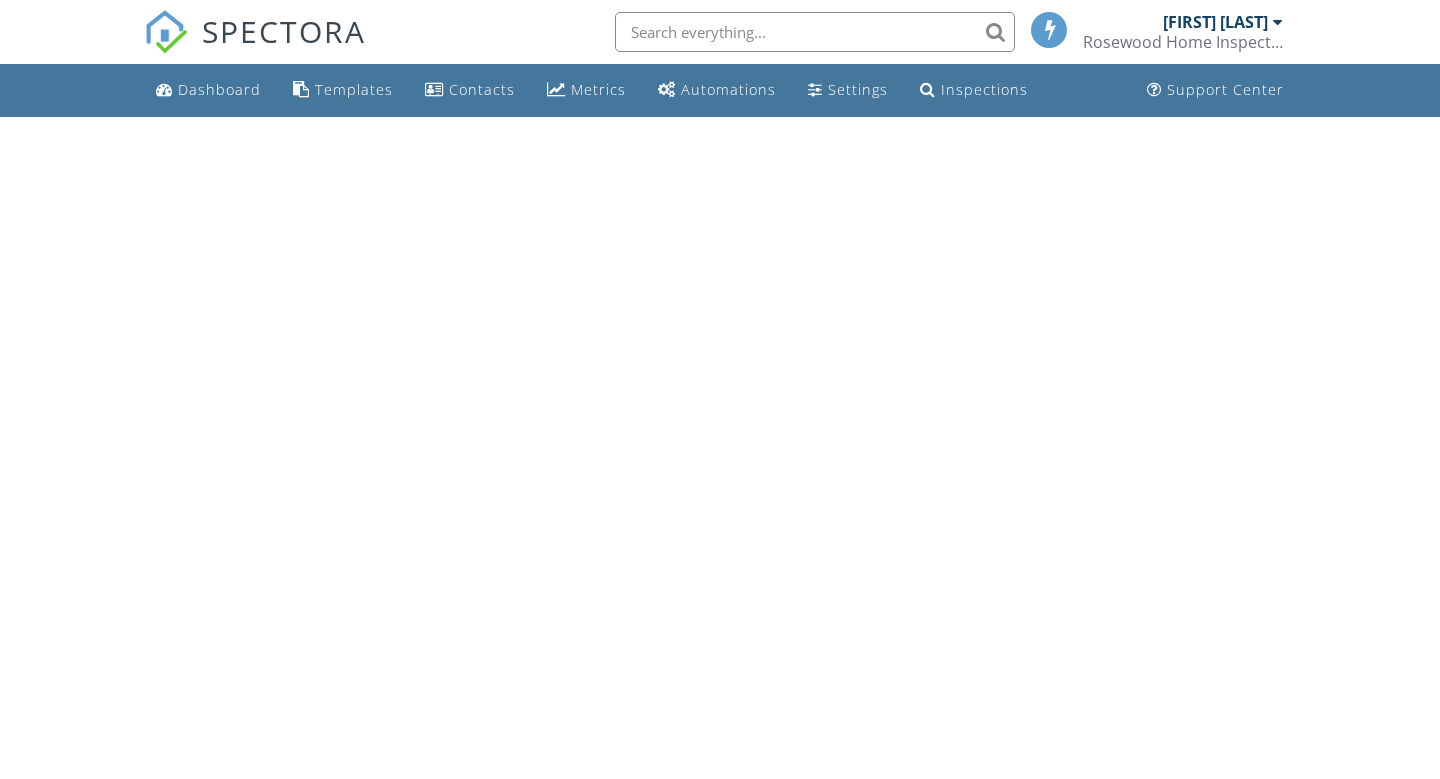scroll, scrollTop: 0, scrollLeft: 0, axis: both 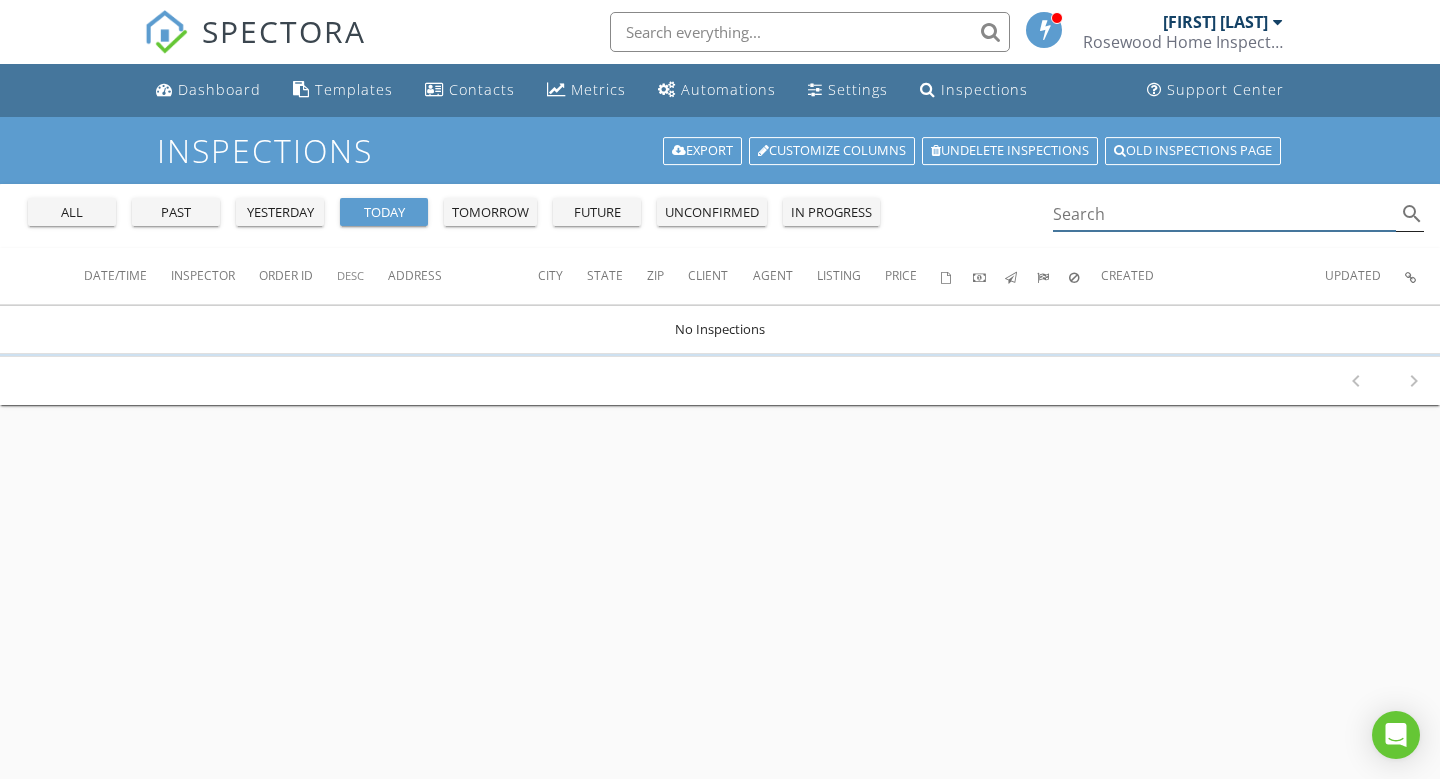 click at bounding box center (1225, 214) 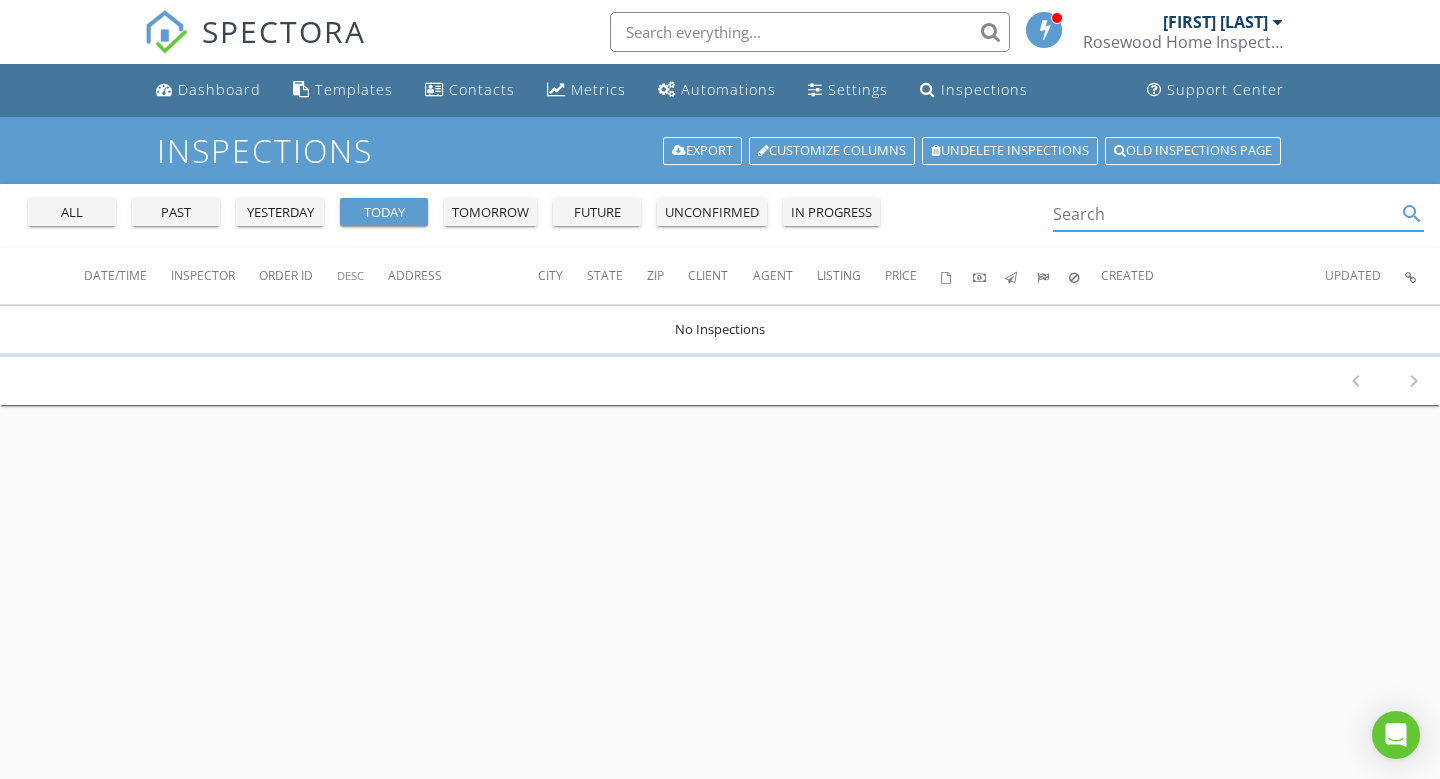 click on "past" at bounding box center [176, 213] 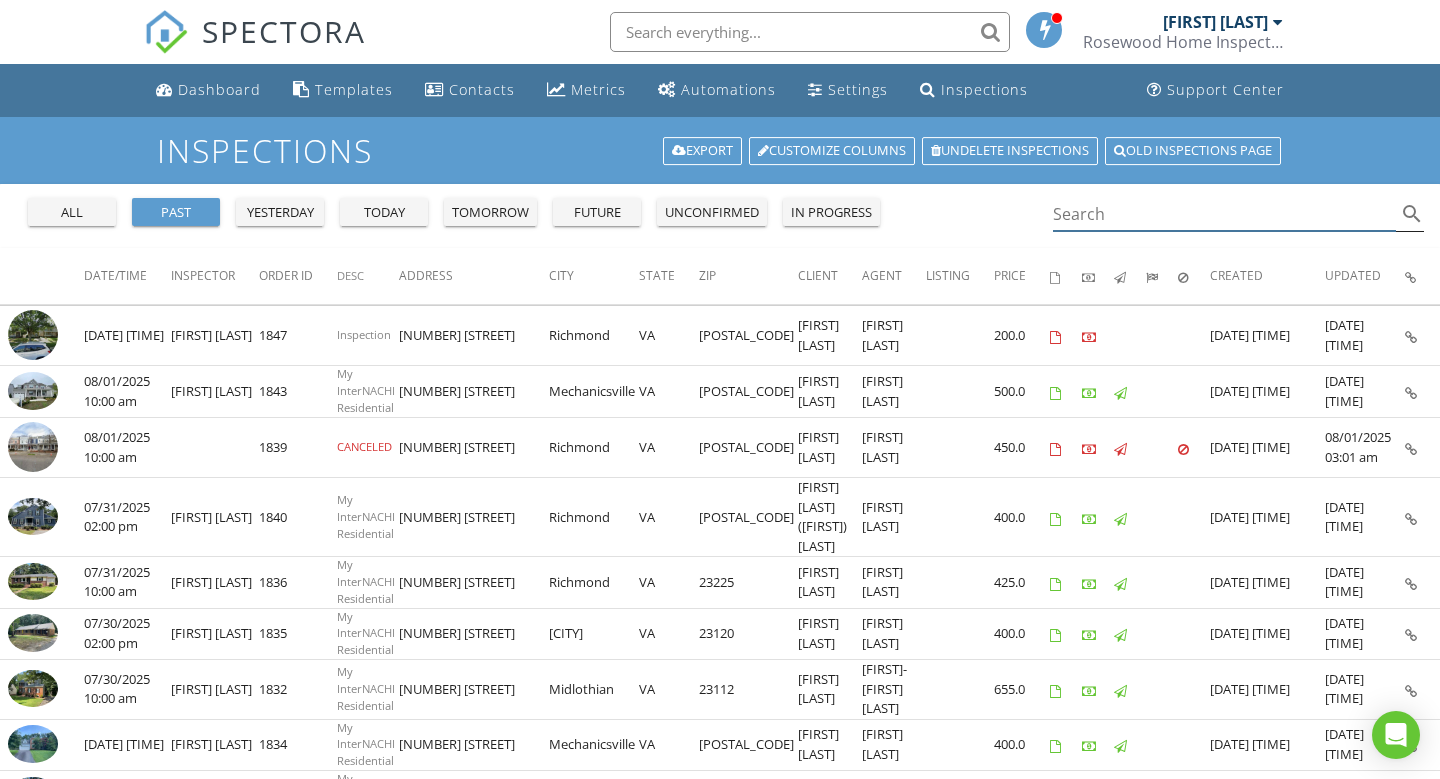 click at bounding box center (1225, 214) 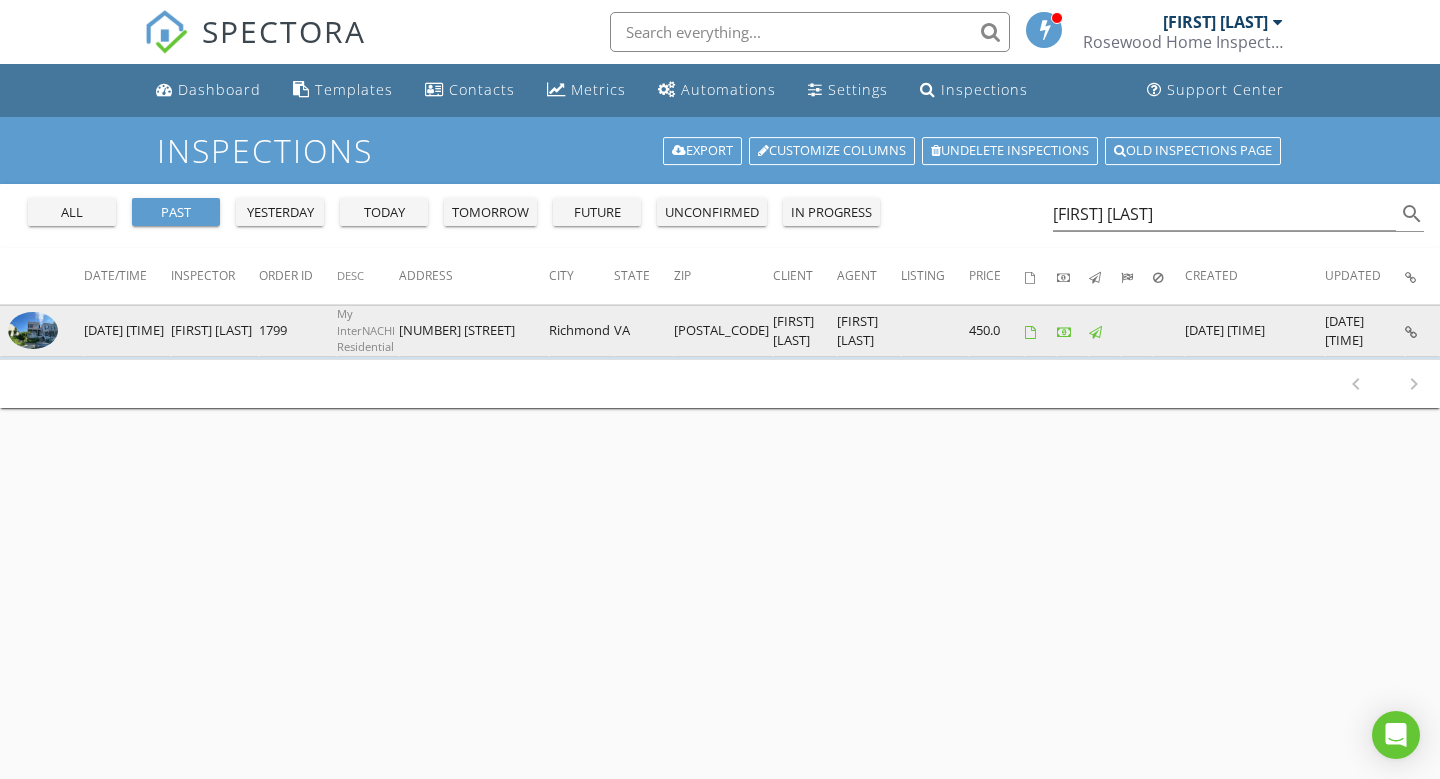 click at bounding box center [33, 331] 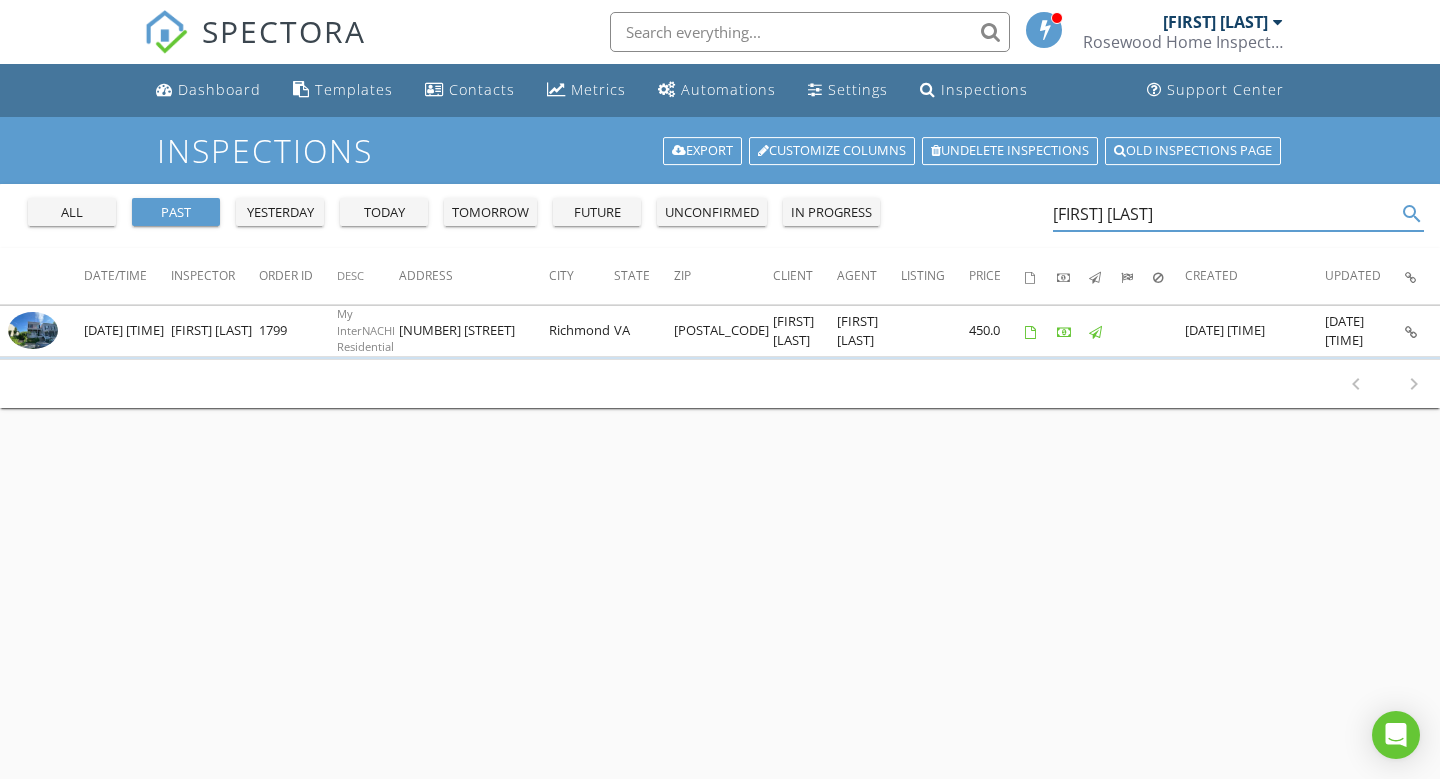 click on "kyle ro" at bounding box center (1225, 214) 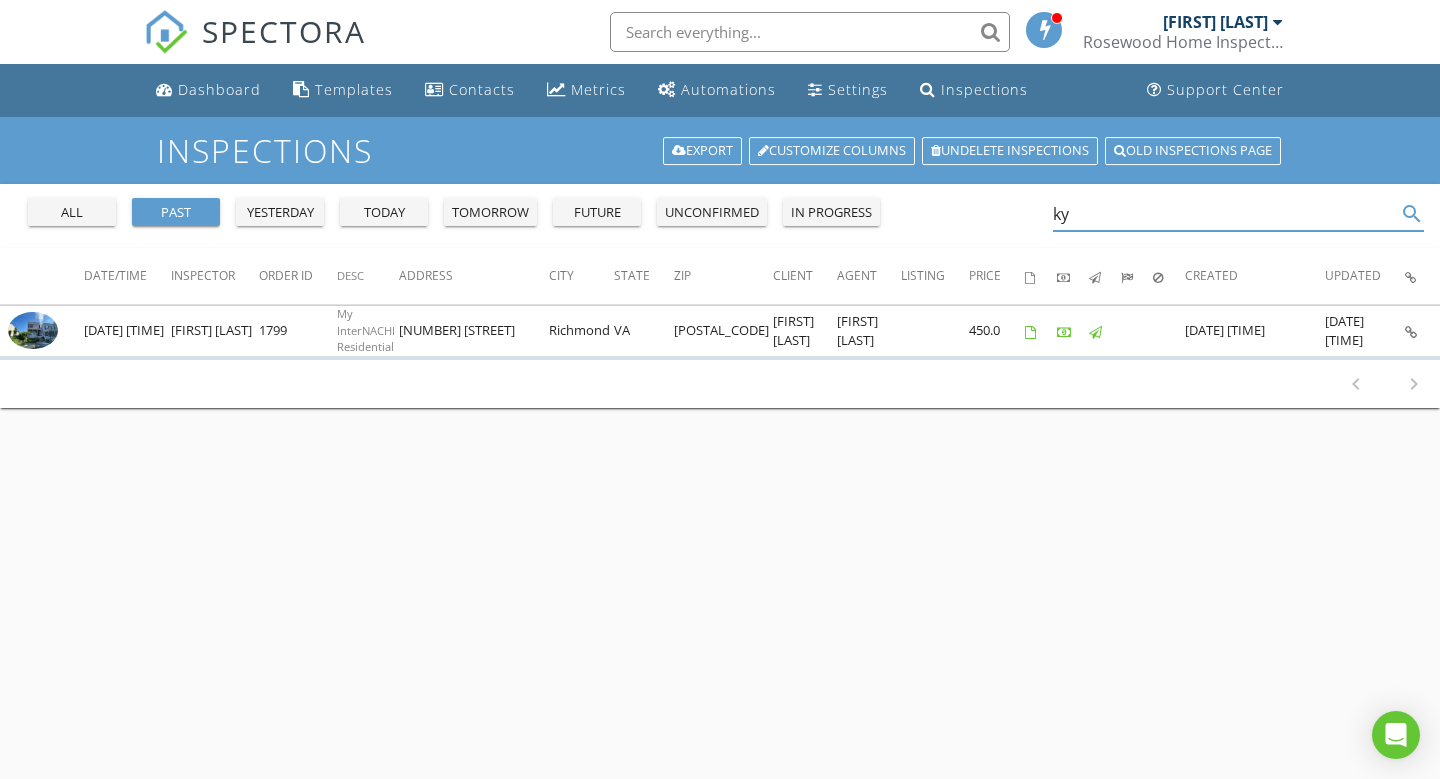 type on "k" 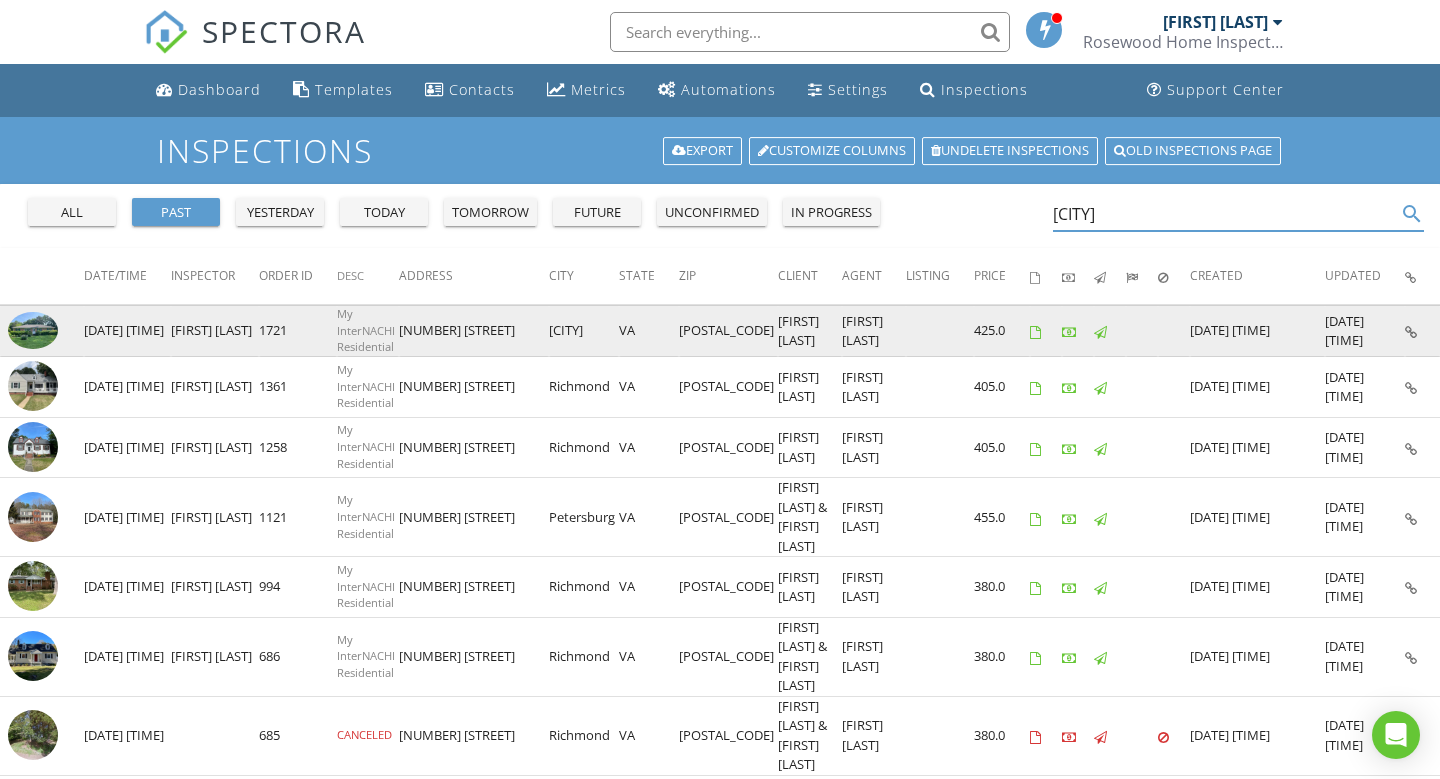 type on "austin" 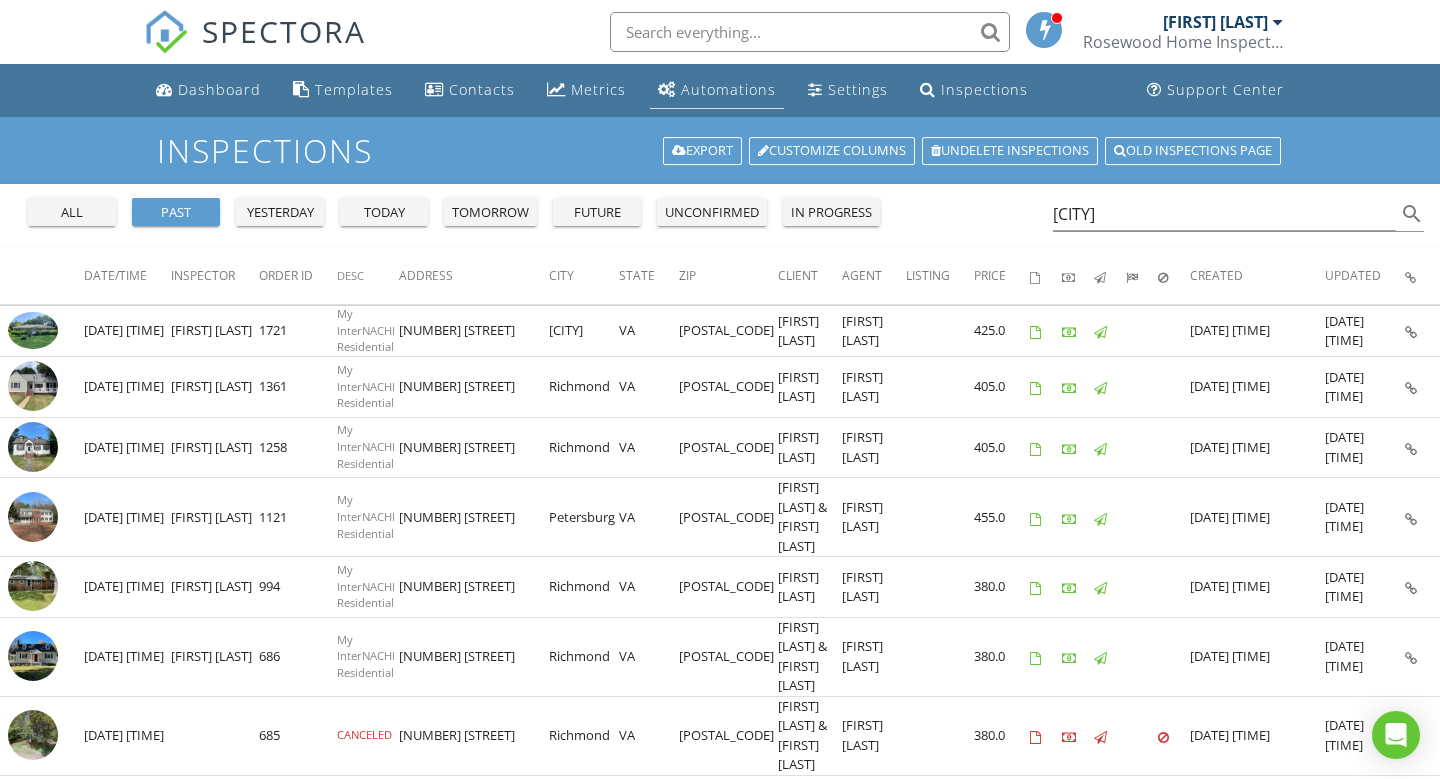 click on "Automations" at bounding box center (728, 89) 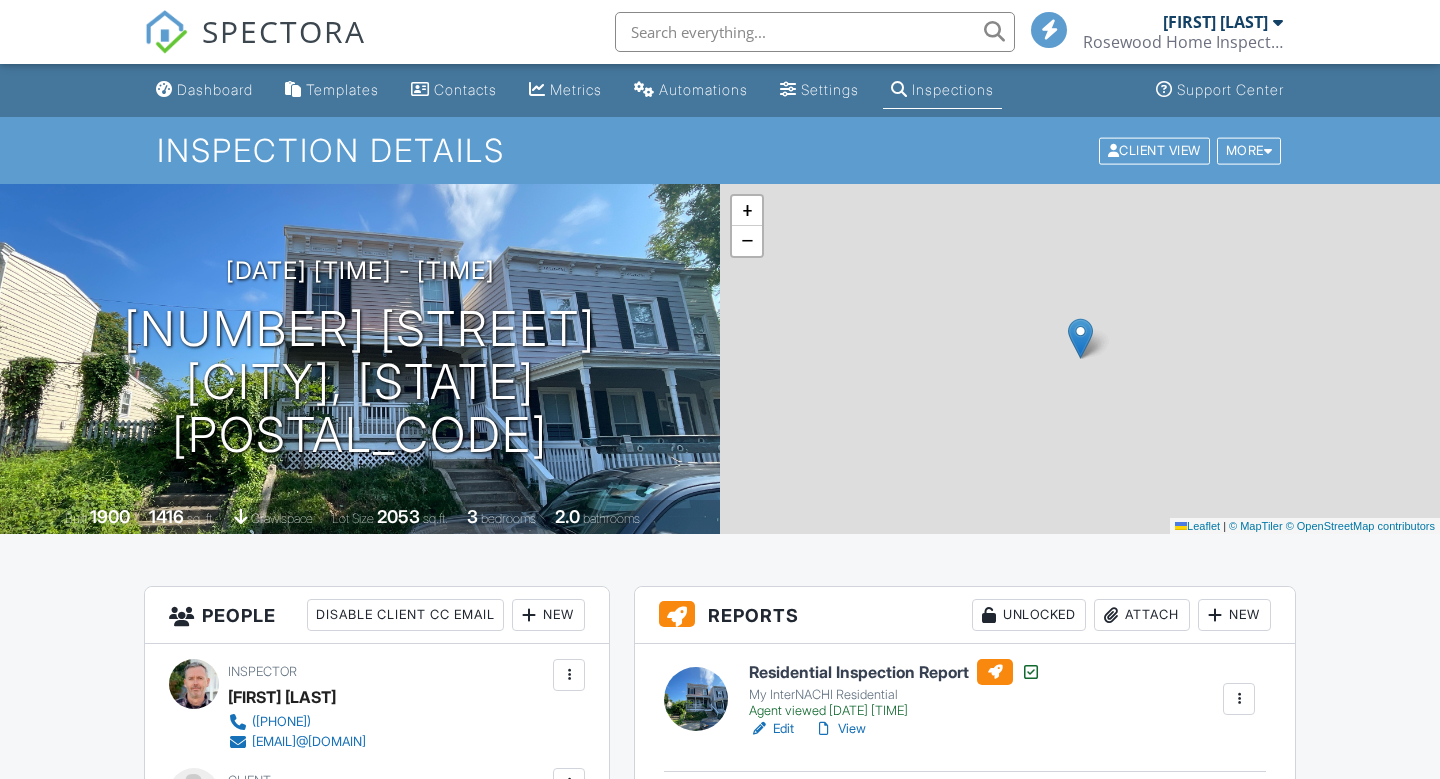 scroll, scrollTop: 0, scrollLeft: 0, axis: both 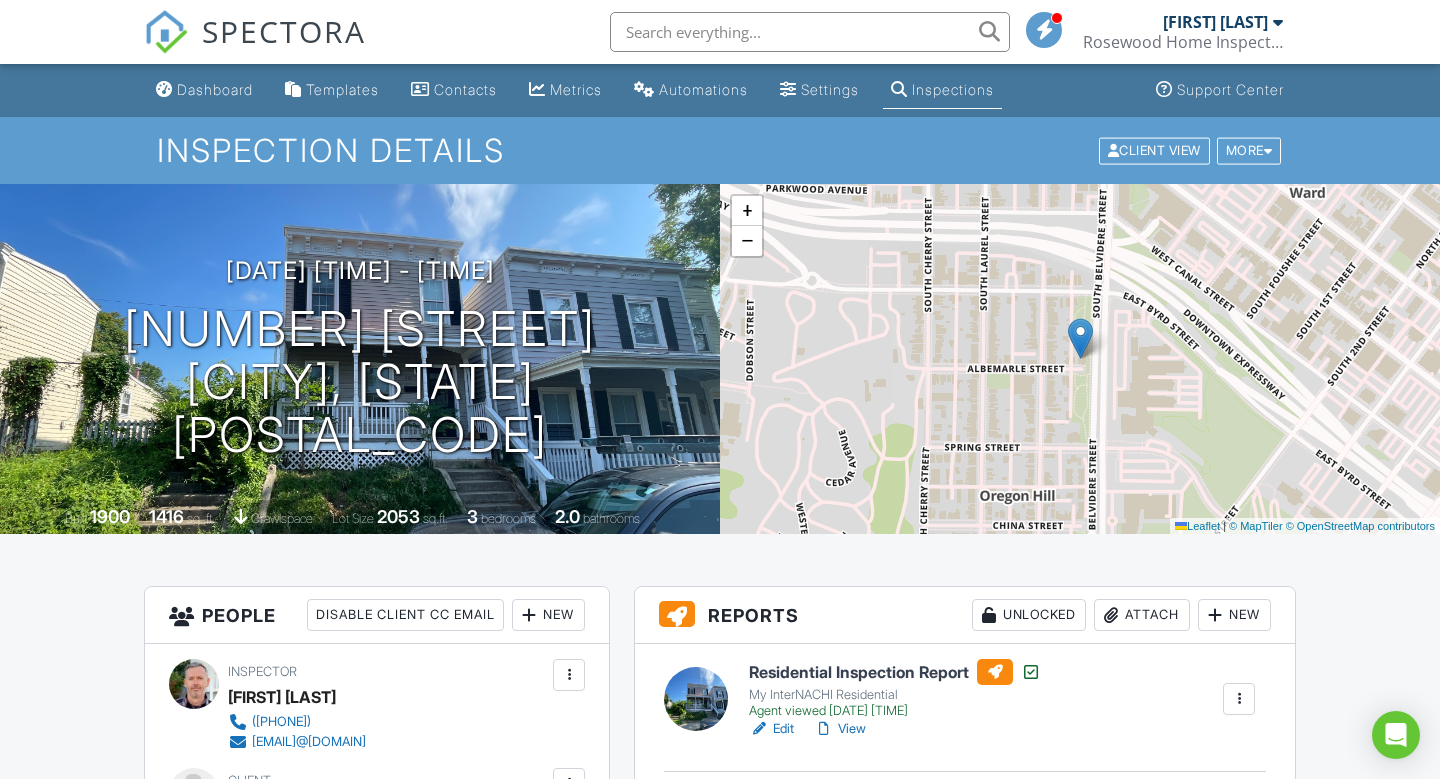 click on "View" at bounding box center (840, 729) 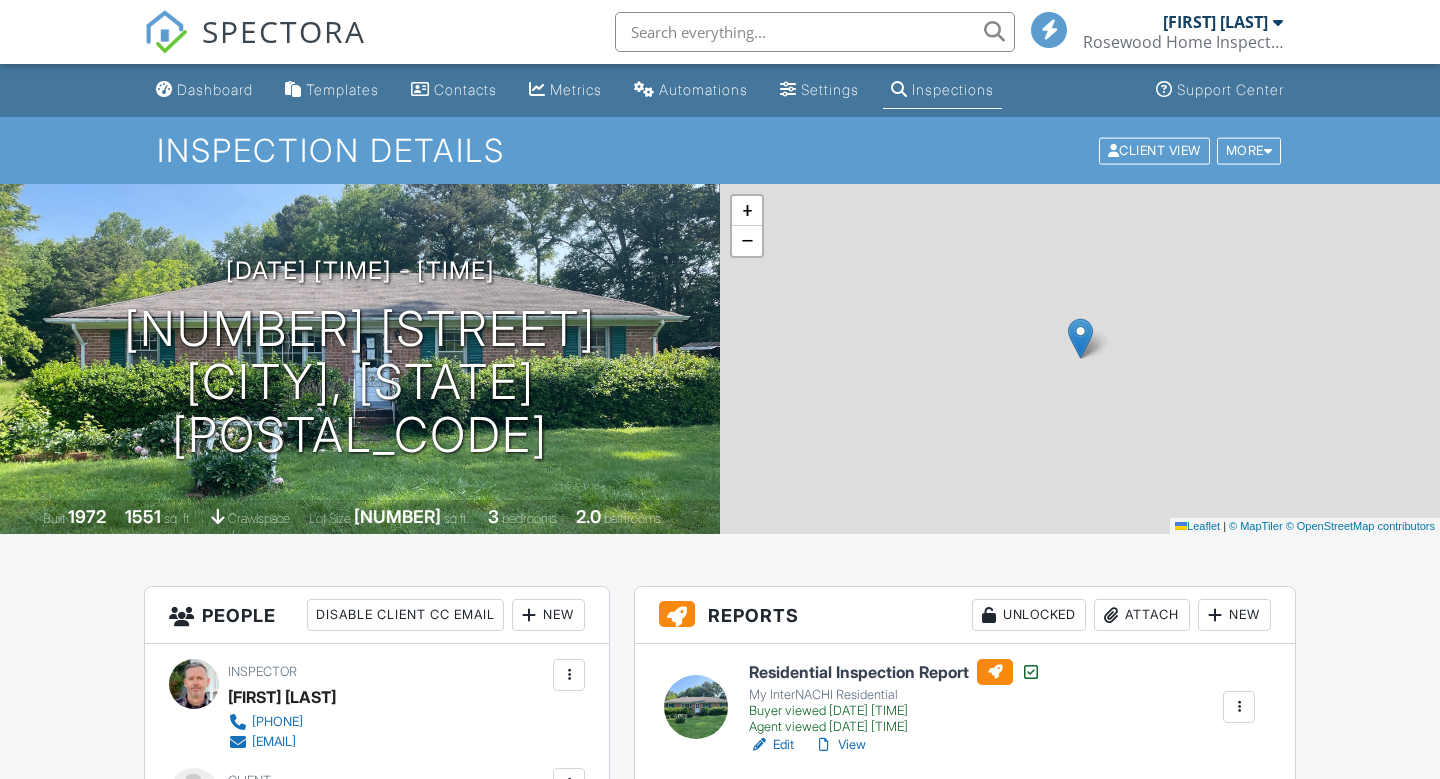 scroll, scrollTop: 0, scrollLeft: 0, axis: both 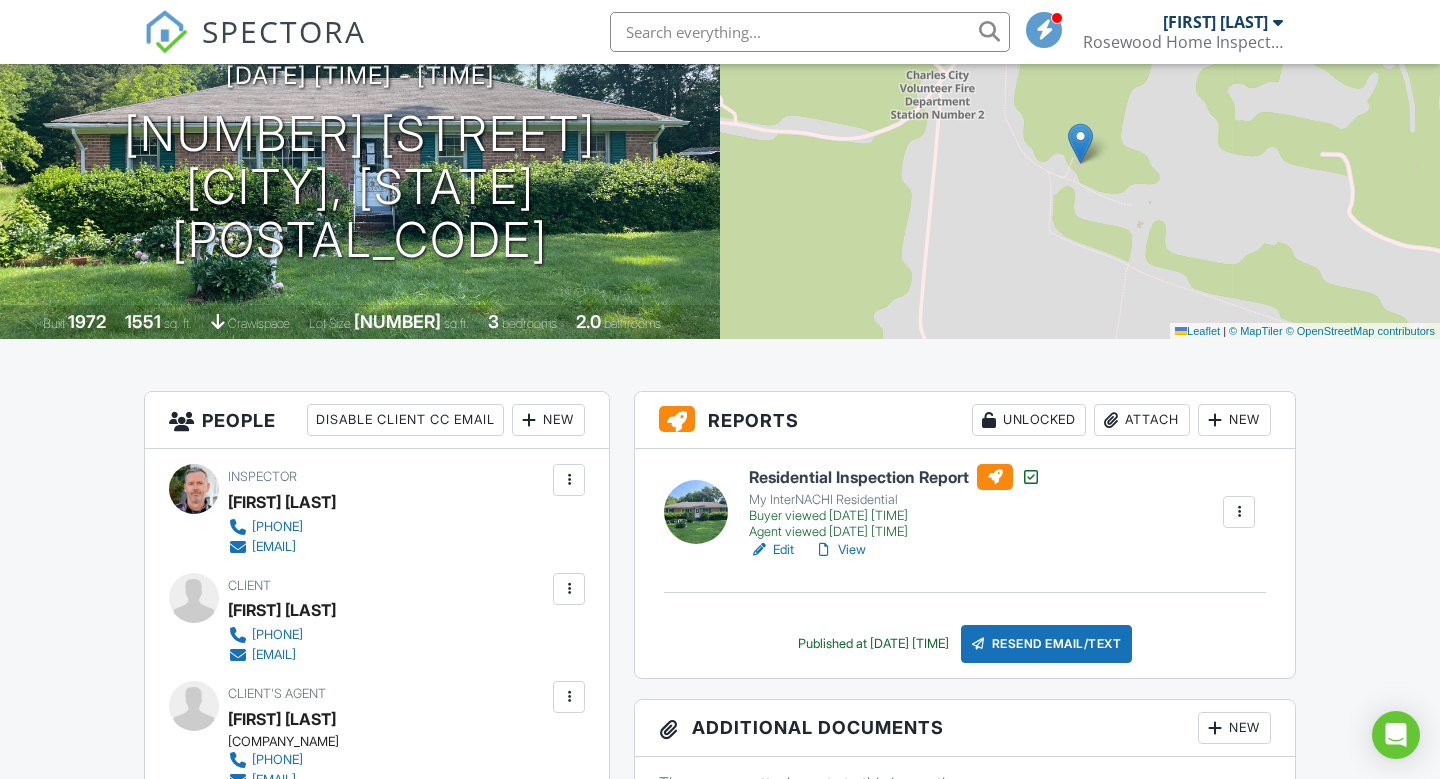 click on "View" at bounding box center (840, 550) 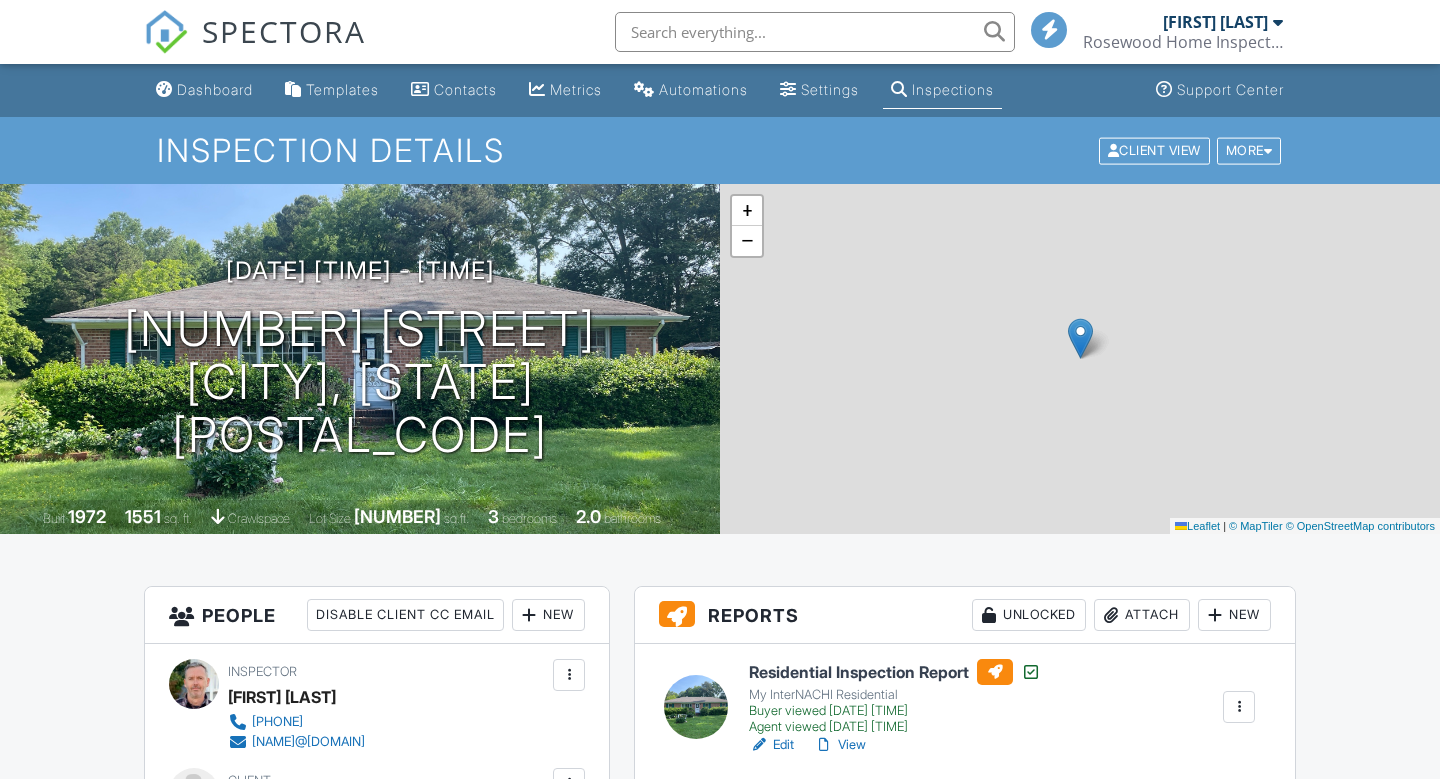scroll, scrollTop: 0, scrollLeft: 0, axis: both 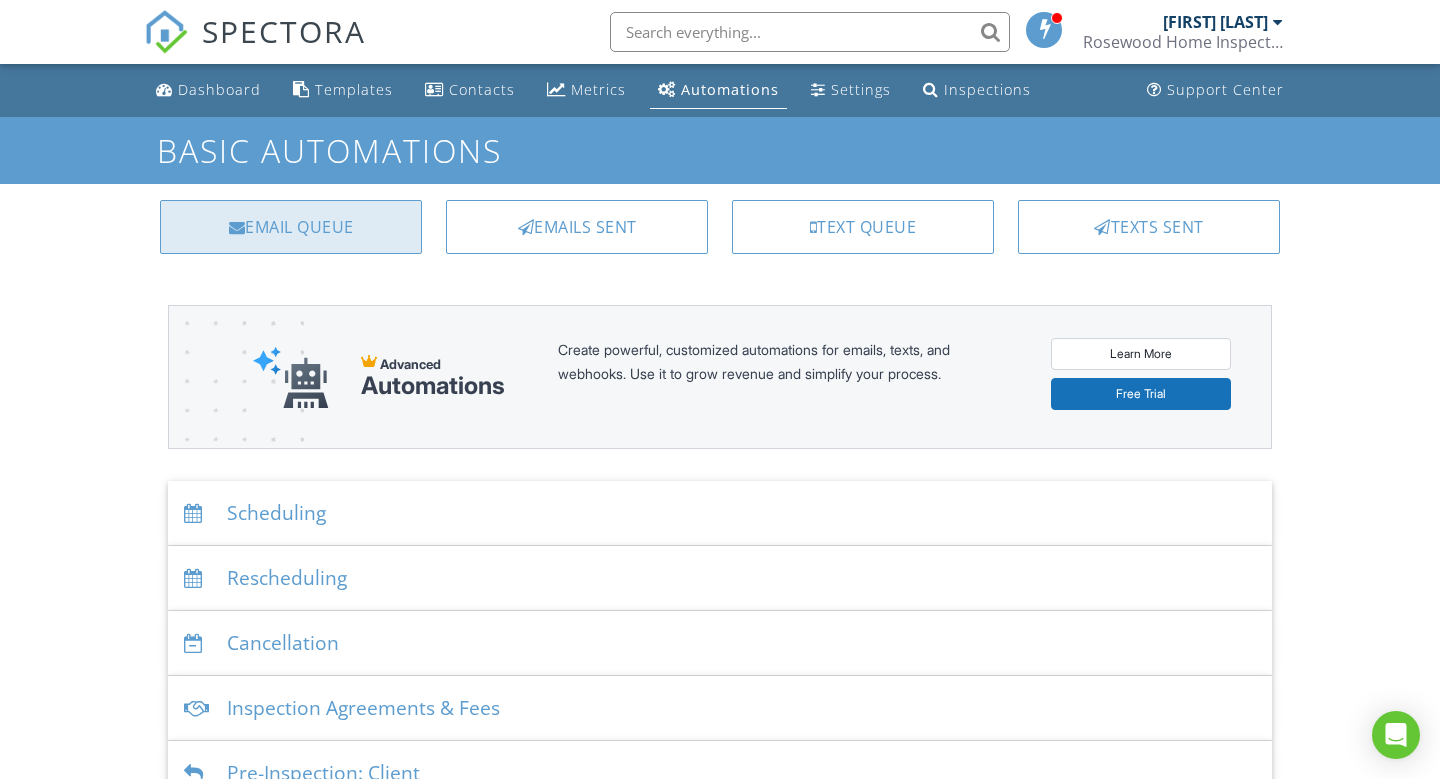 click on "Email Queue" at bounding box center (291, 227) 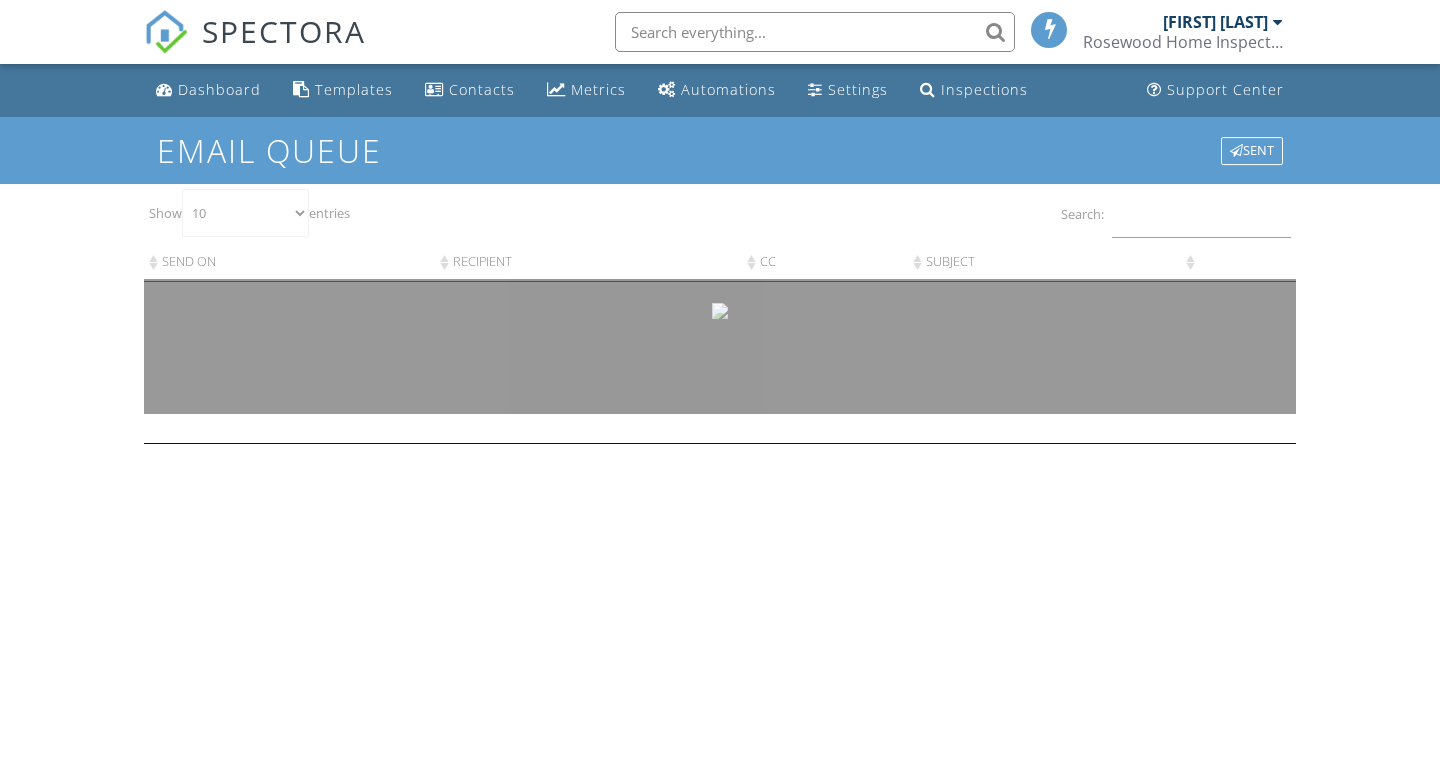 scroll, scrollTop: 0, scrollLeft: 0, axis: both 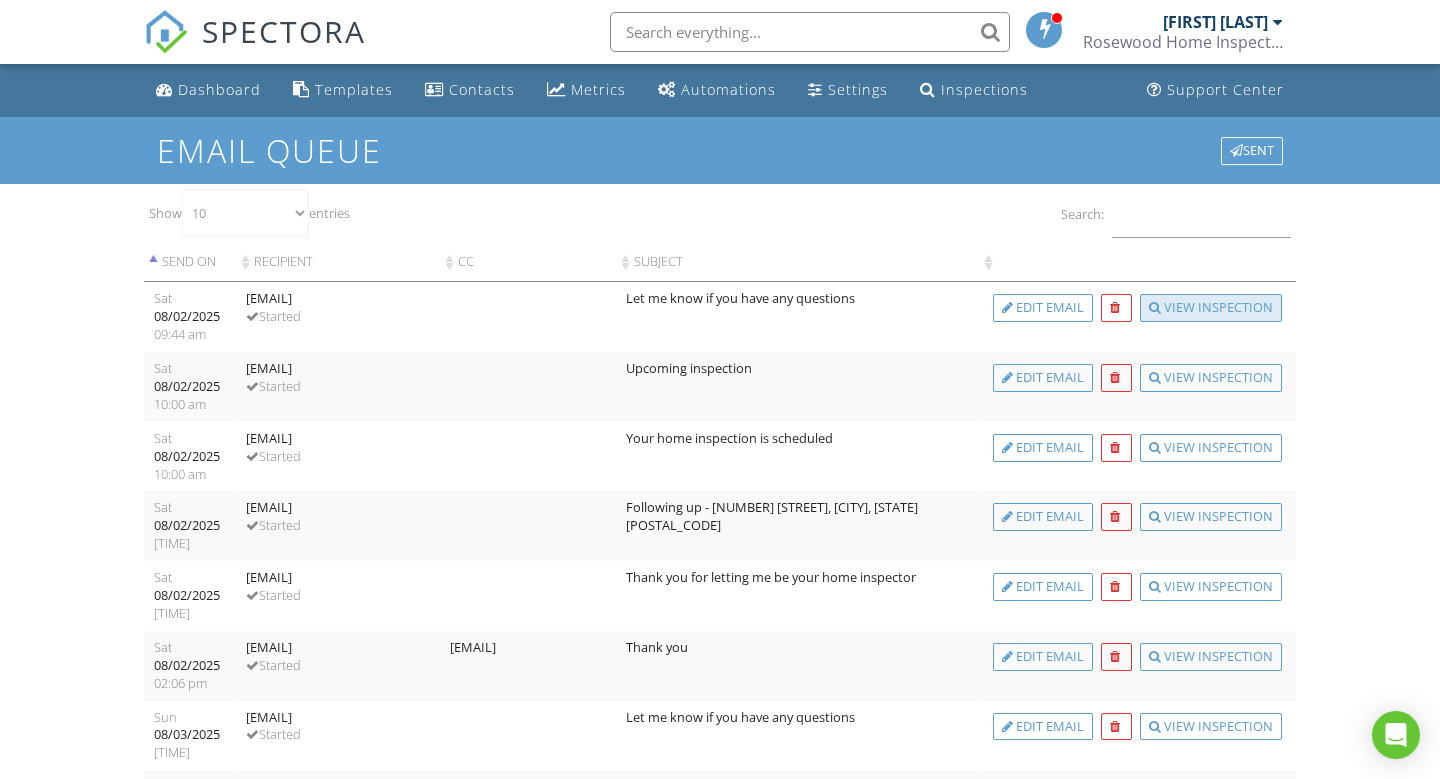 click on "View Inspection" at bounding box center [1211, 308] 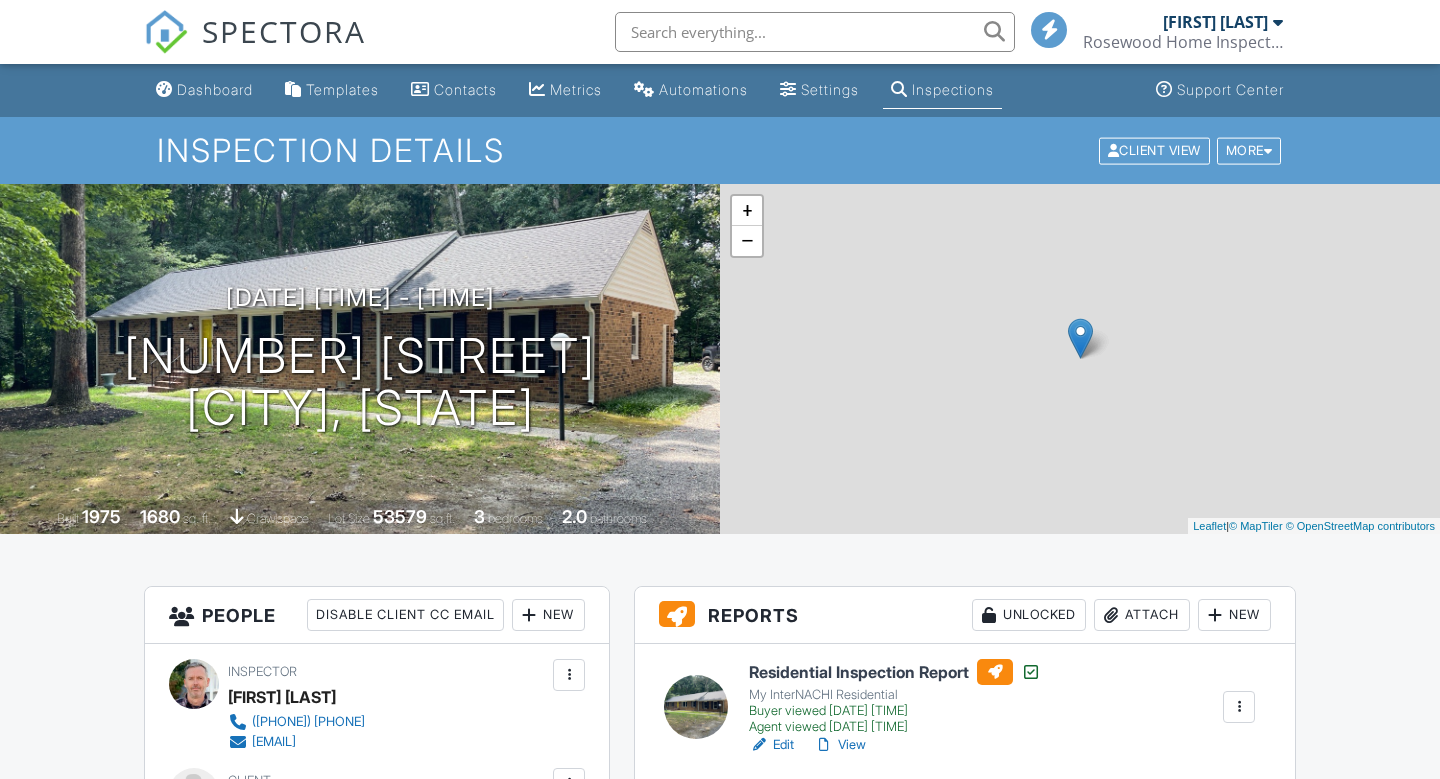 scroll, scrollTop: 0, scrollLeft: 0, axis: both 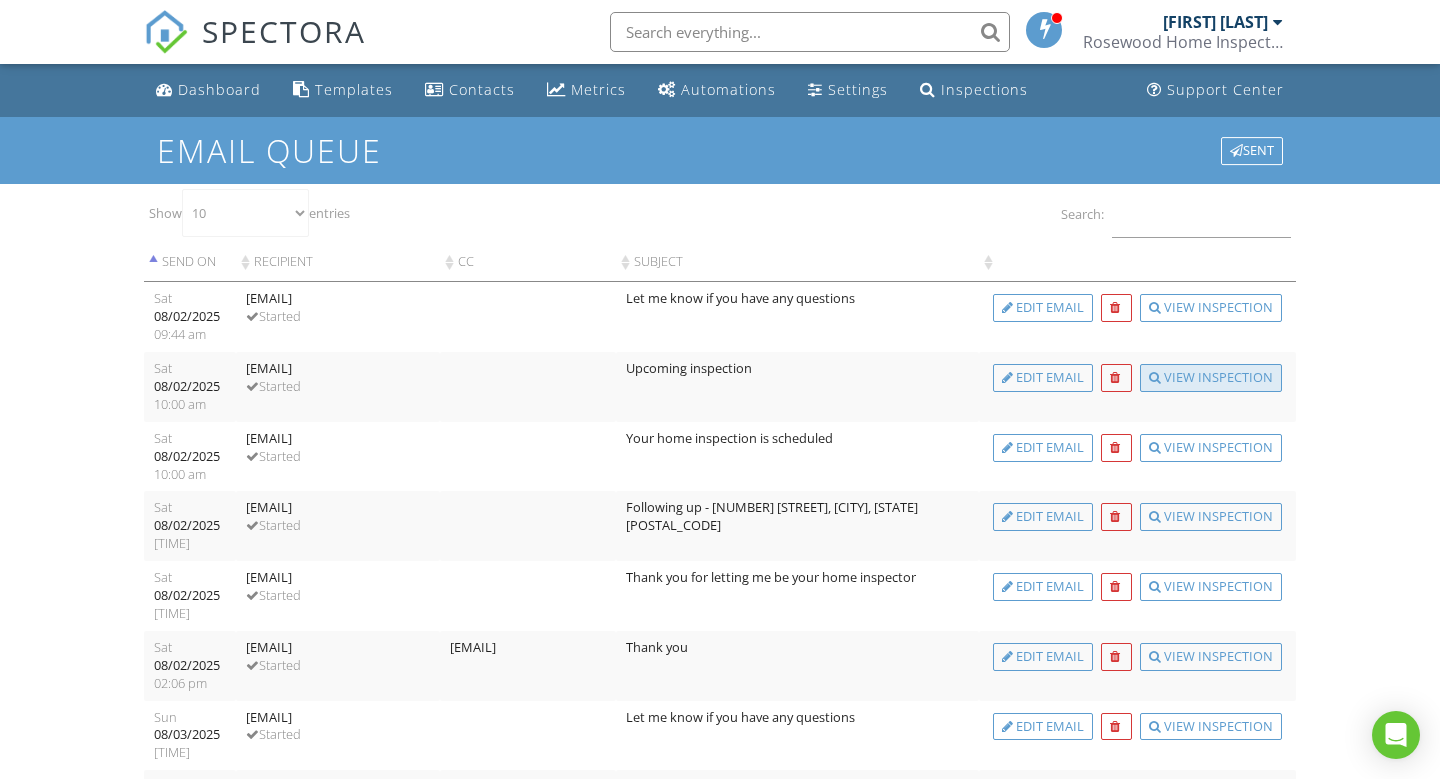 click at bounding box center [1155, 378] 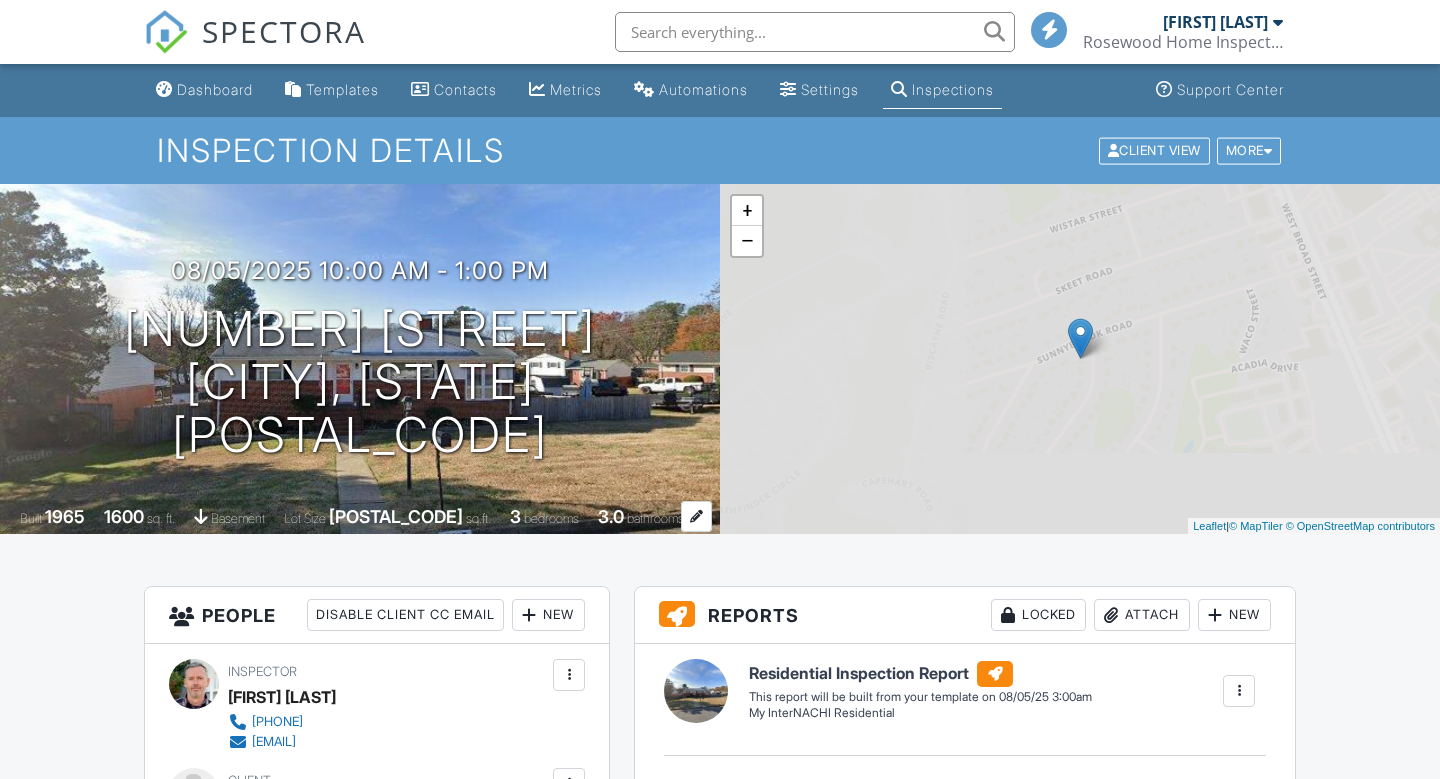 scroll, scrollTop: 0, scrollLeft: 0, axis: both 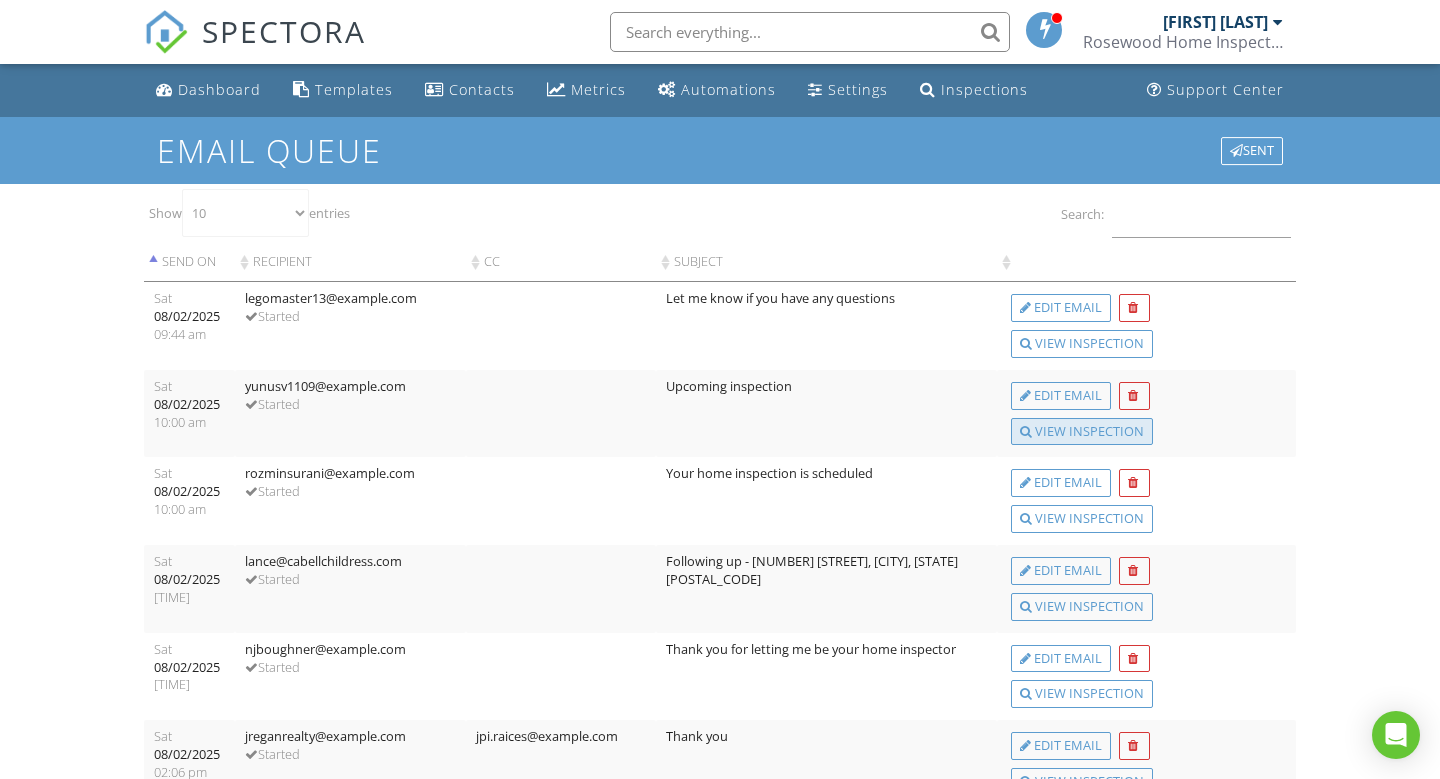 click on "View Inspection" at bounding box center (1082, 432) 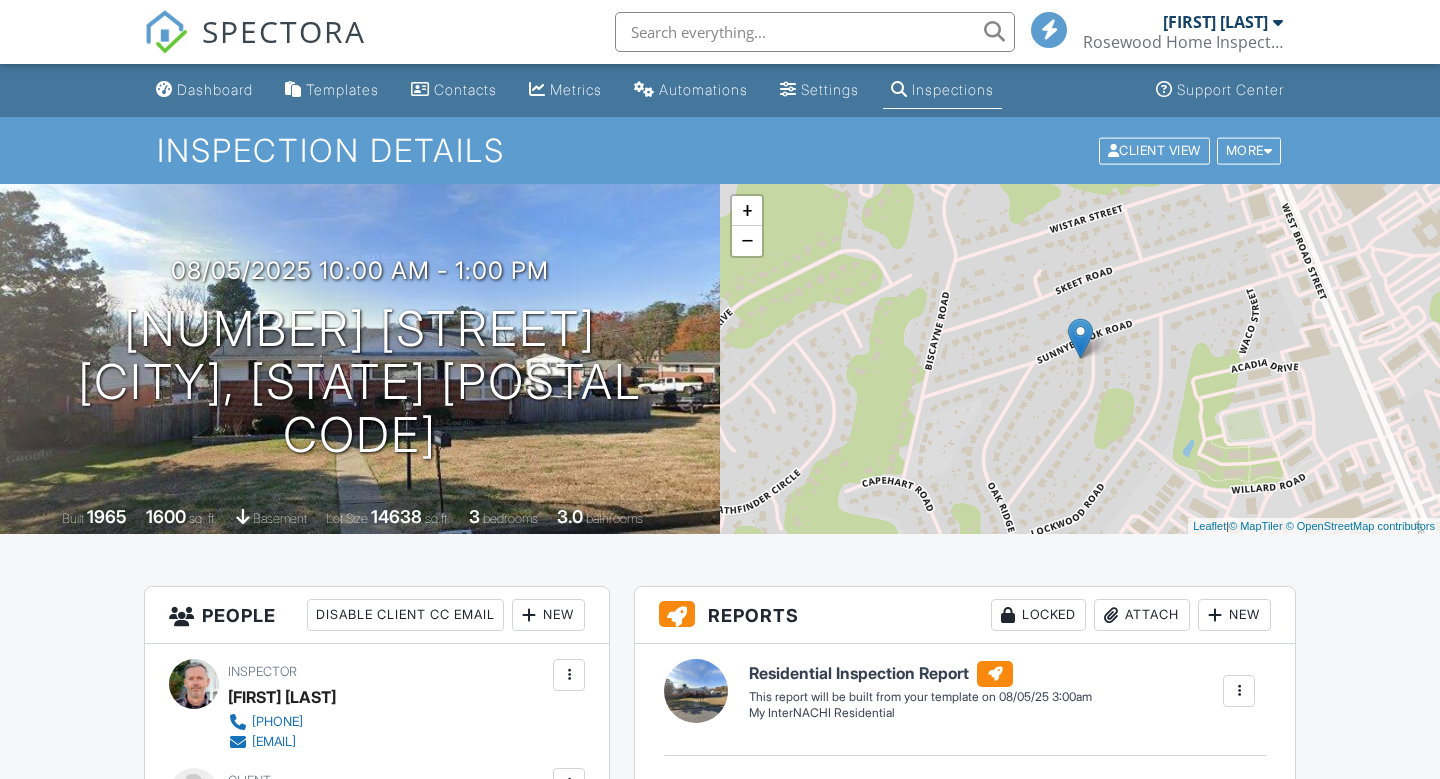 scroll, scrollTop: 1784, scrollLeft: 0, axis: vertical 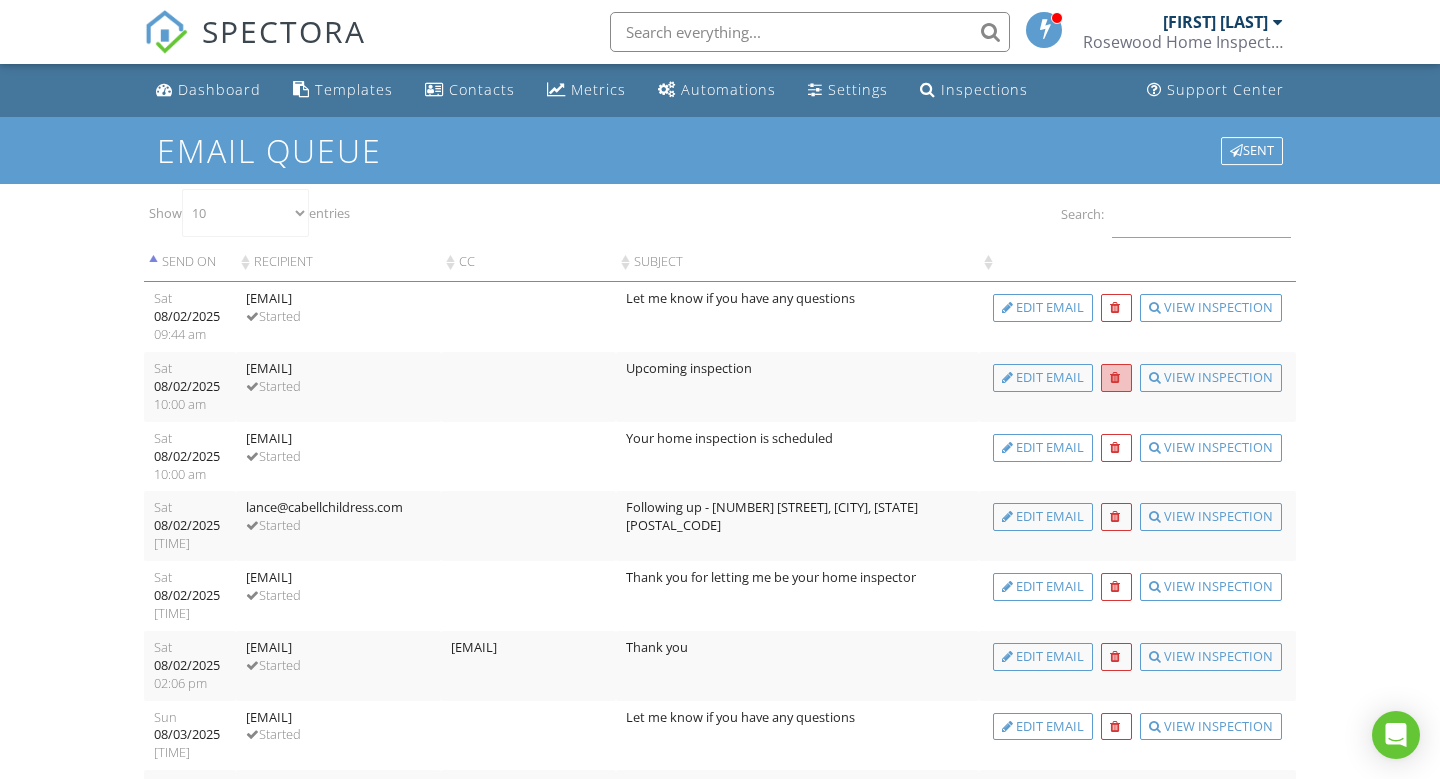 click at bounding box center [1115, 378] 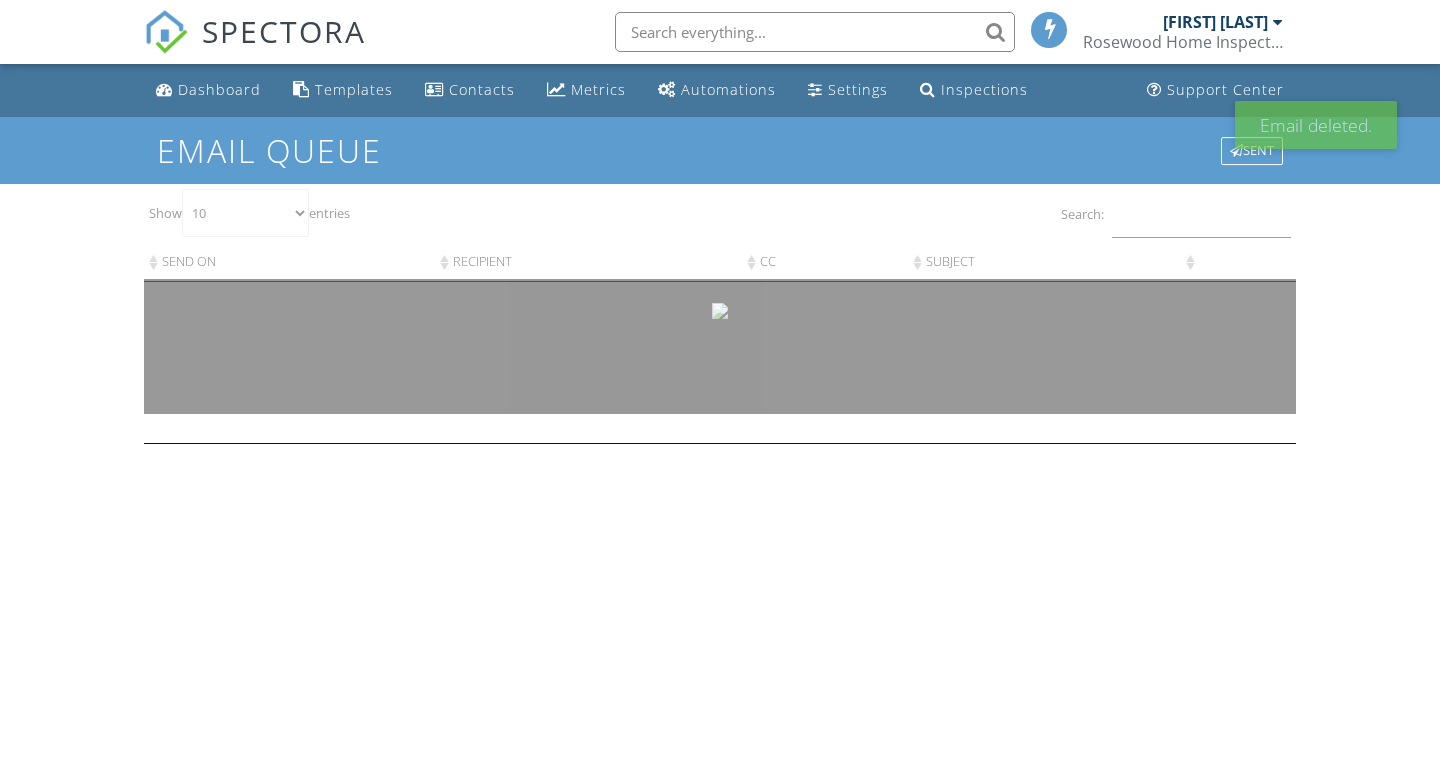 scroll, scrollTop: 0, scrollLeft: 0, axis: both 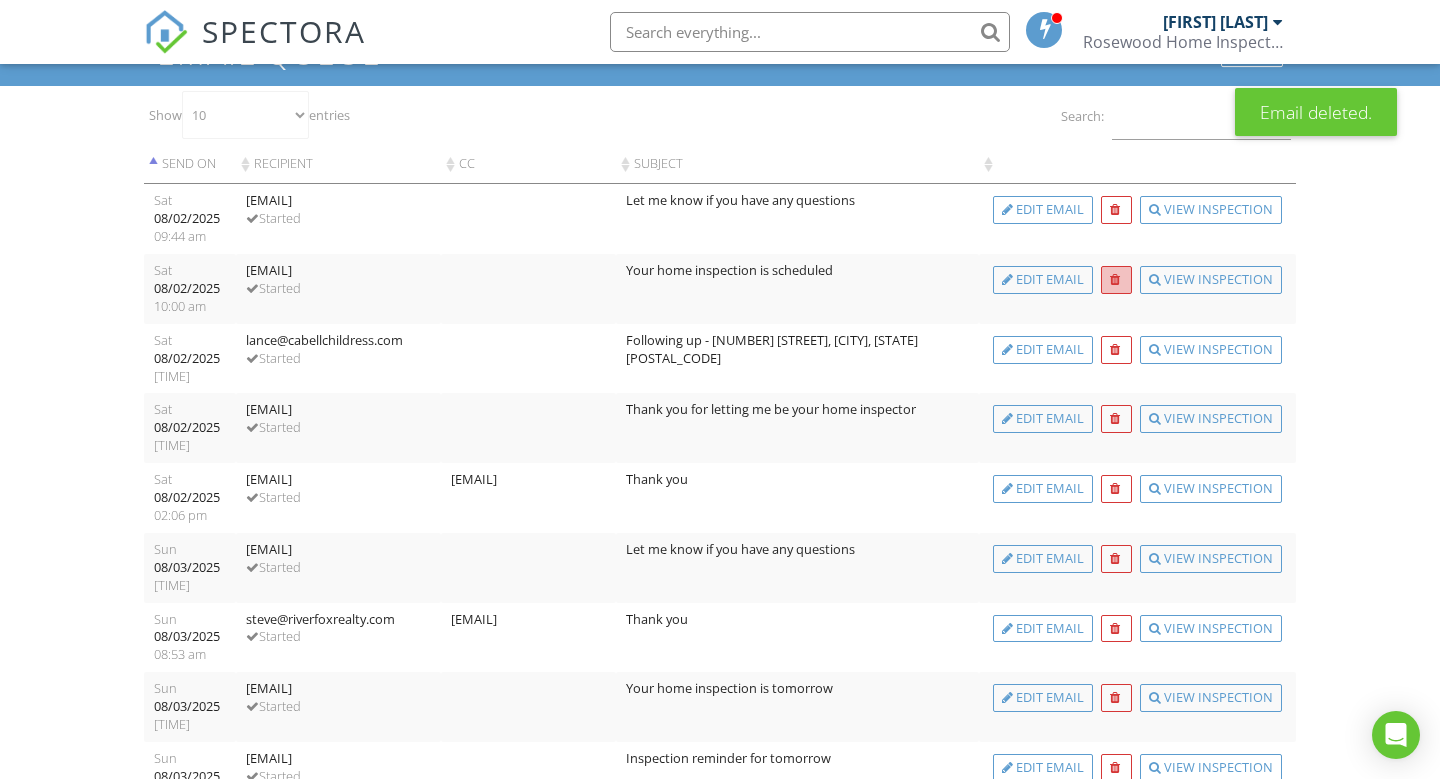 click at bounding box center (1116, 280) 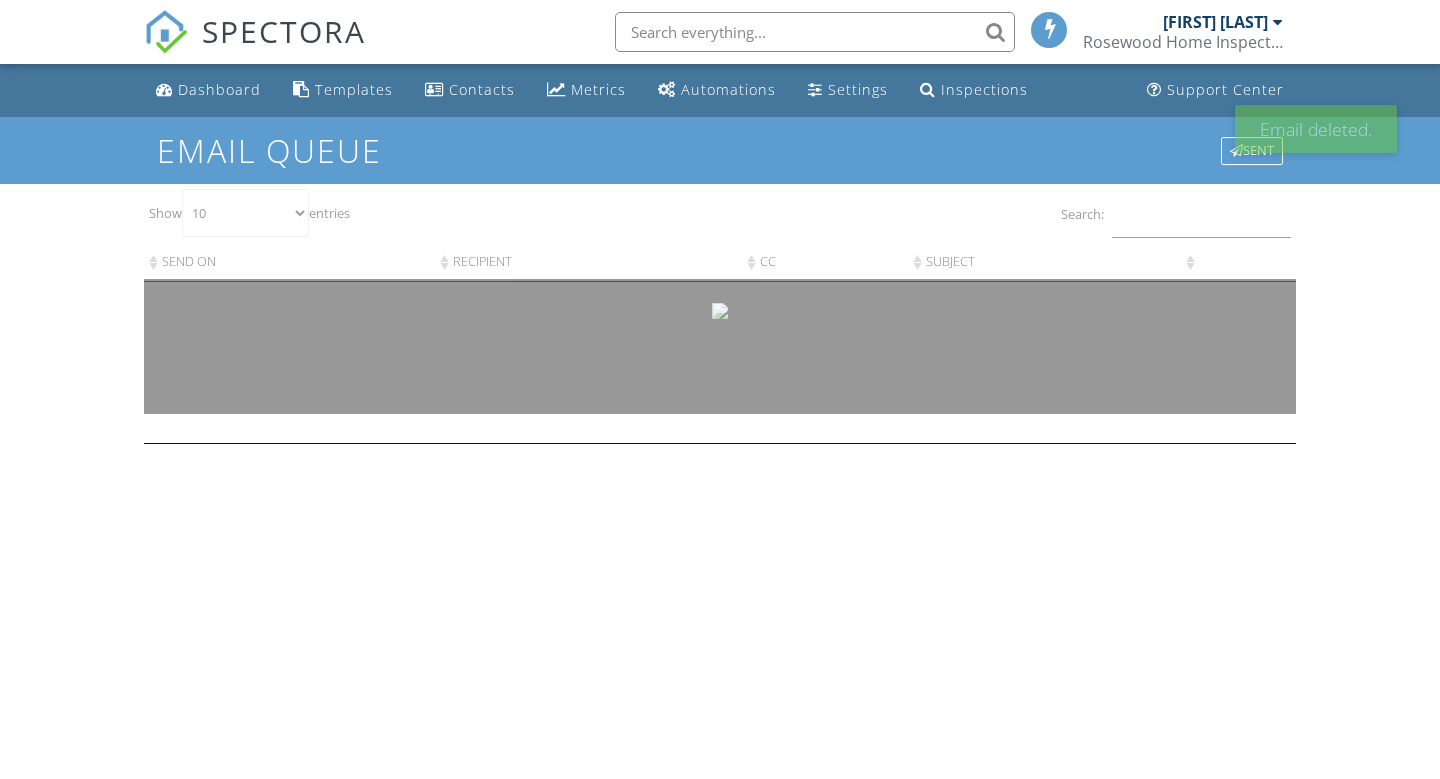 scroll, scrollTop: 0, scrollLeft: 0, axis: both 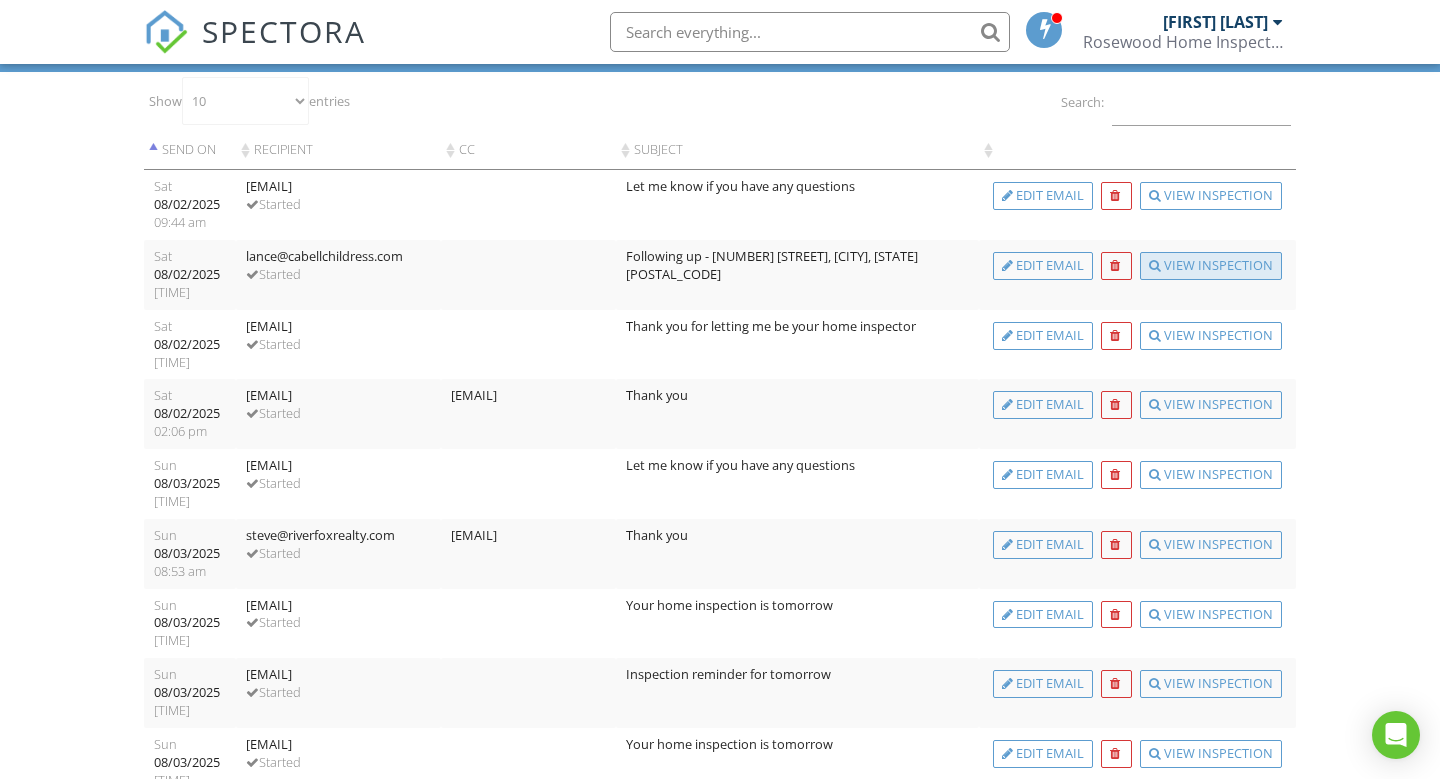 click on "View Inspection" at bounding box center [1211, 266] 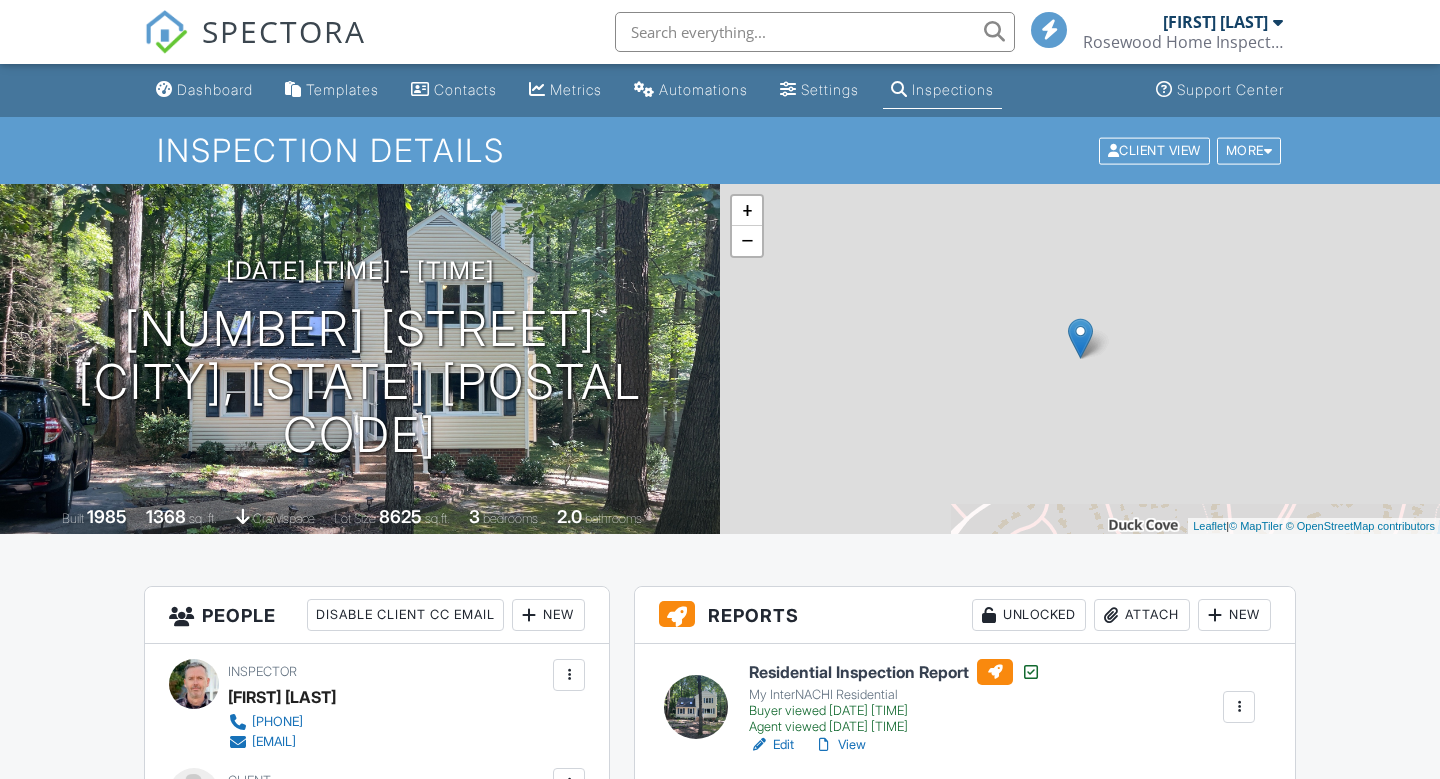 scroll, scrollTop: 0, scrollLeft: 0, axis: both 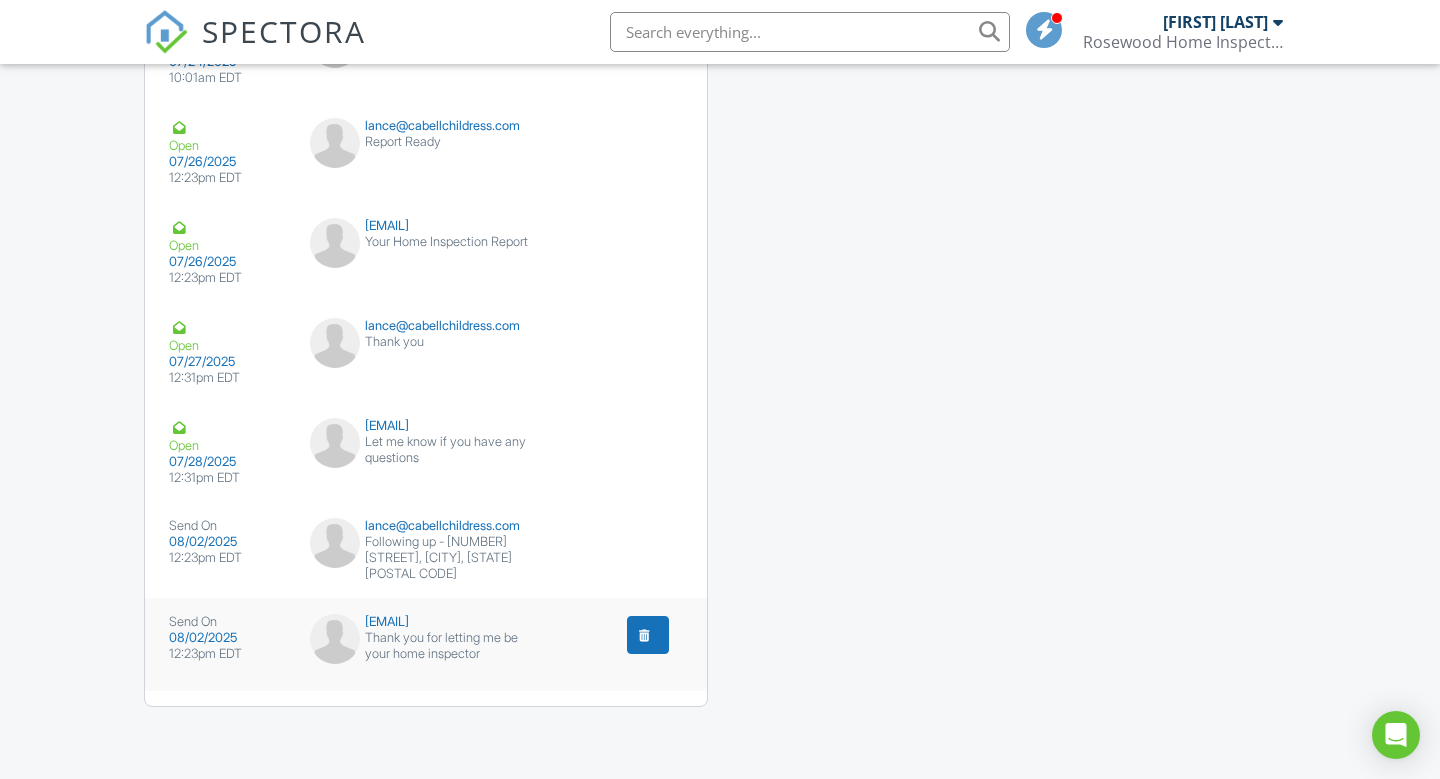 click on "Thank you for letting me be your home inspector" at bounding box center (426, 646) 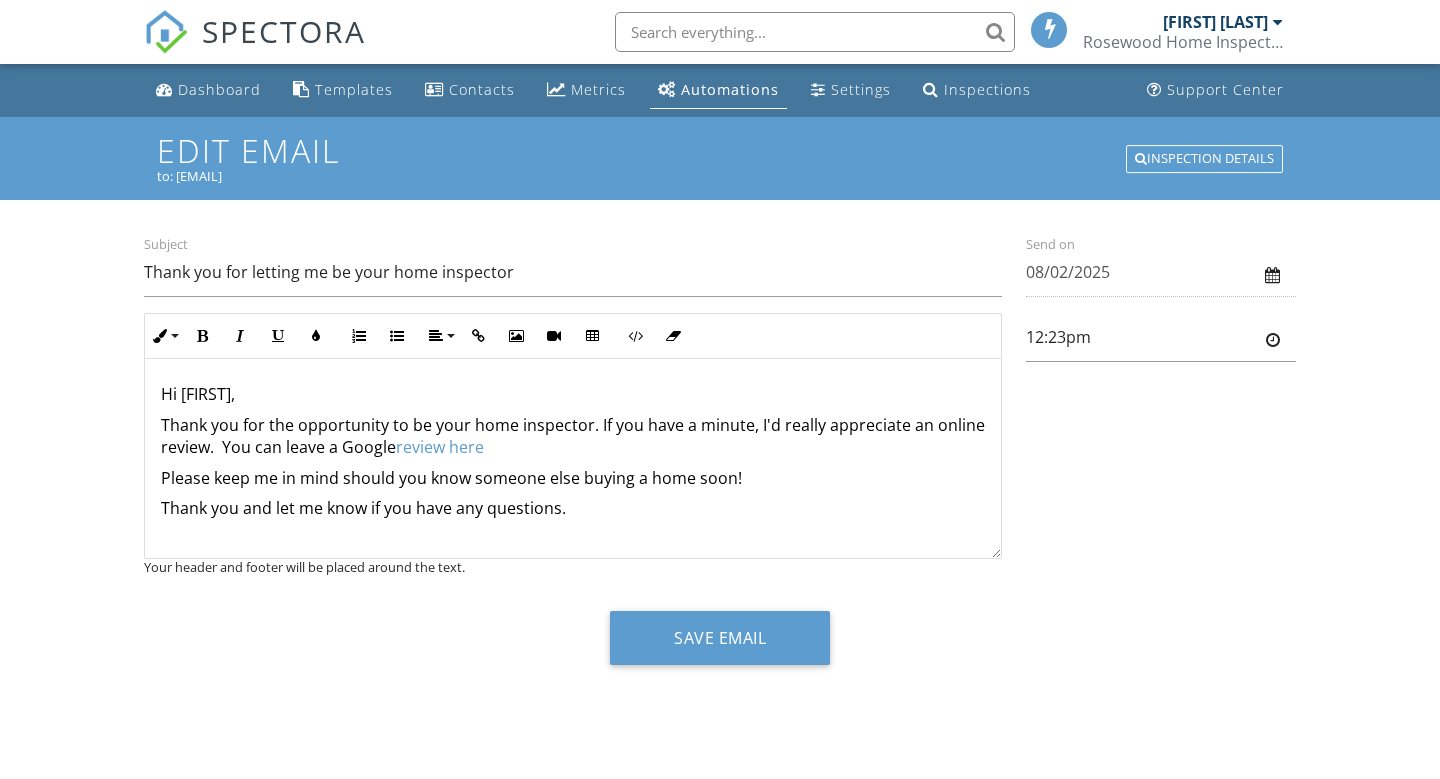 scroll, scrollTop: 0, scrollLeft: 0, axis: both 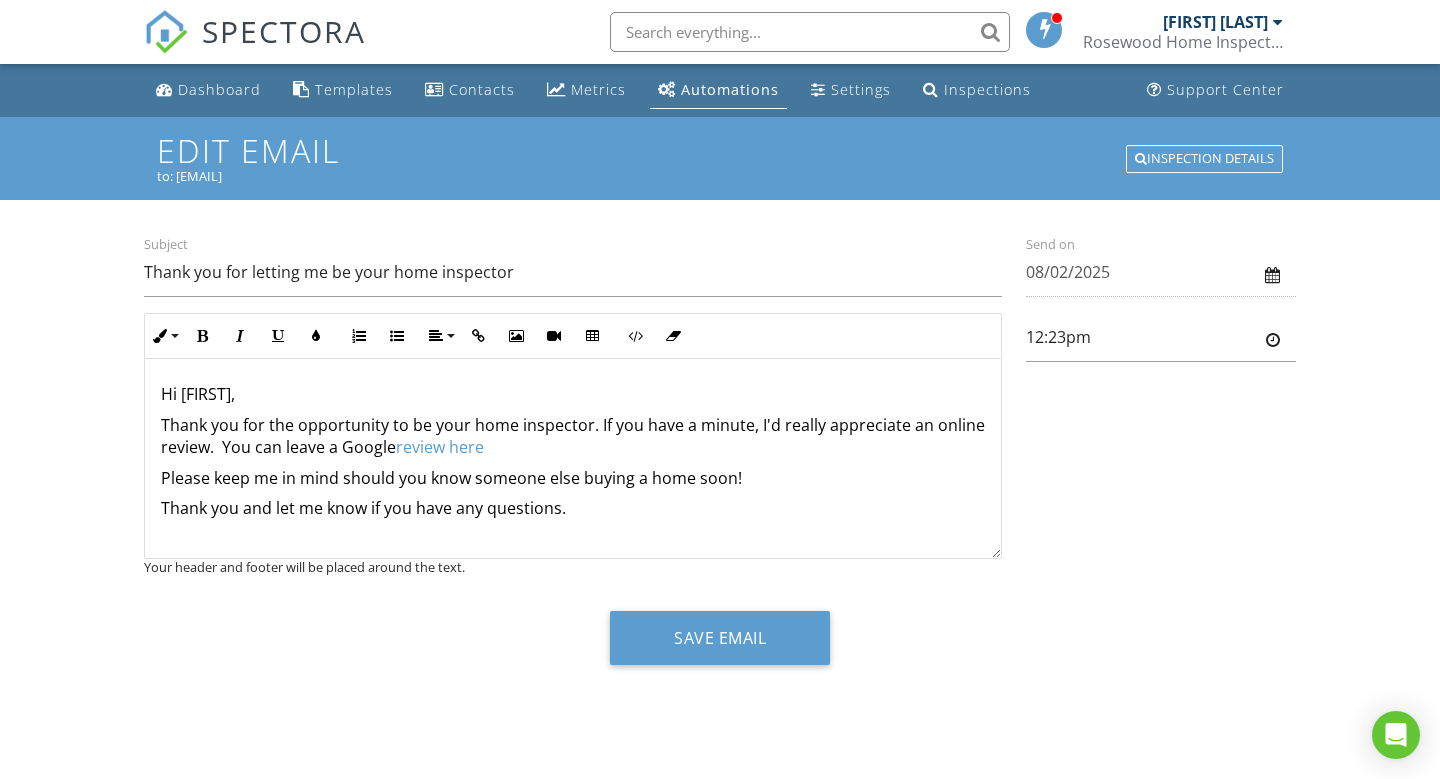 click on "Hi Nathanie," at bounding box center [573, 394] 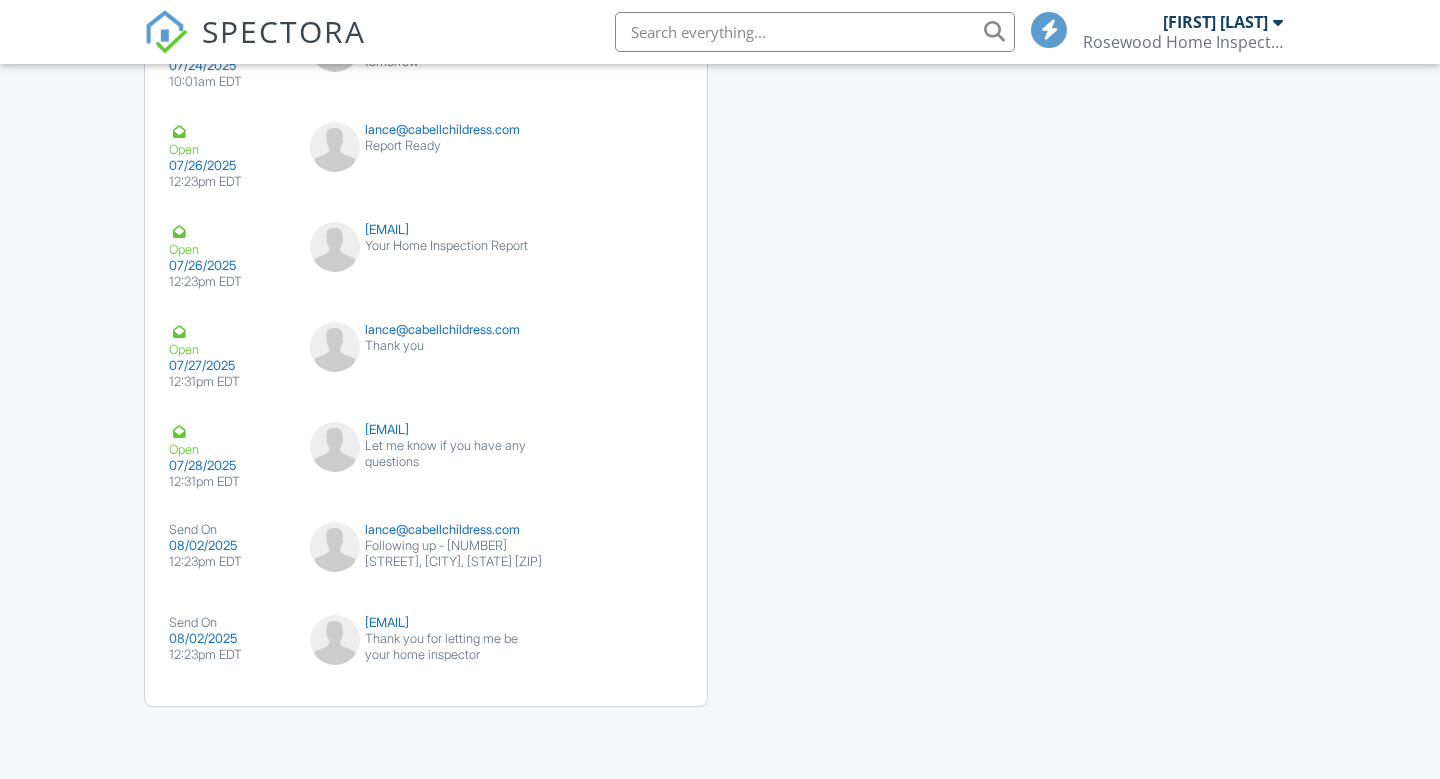 scroll, scrollTop: 2864, scrollLeft: 0, axis: vertical 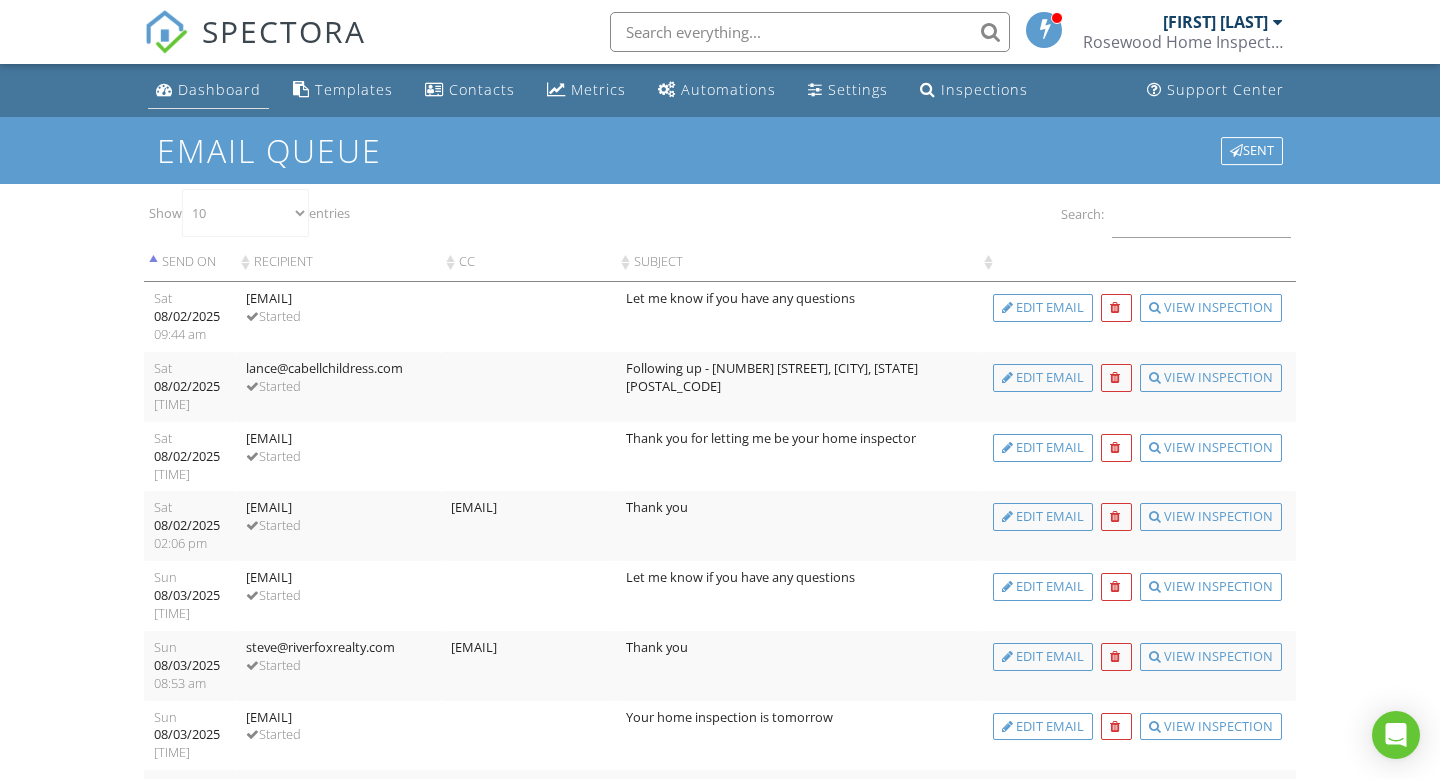 click on "Dashboard" at bounding box center (219, 89) 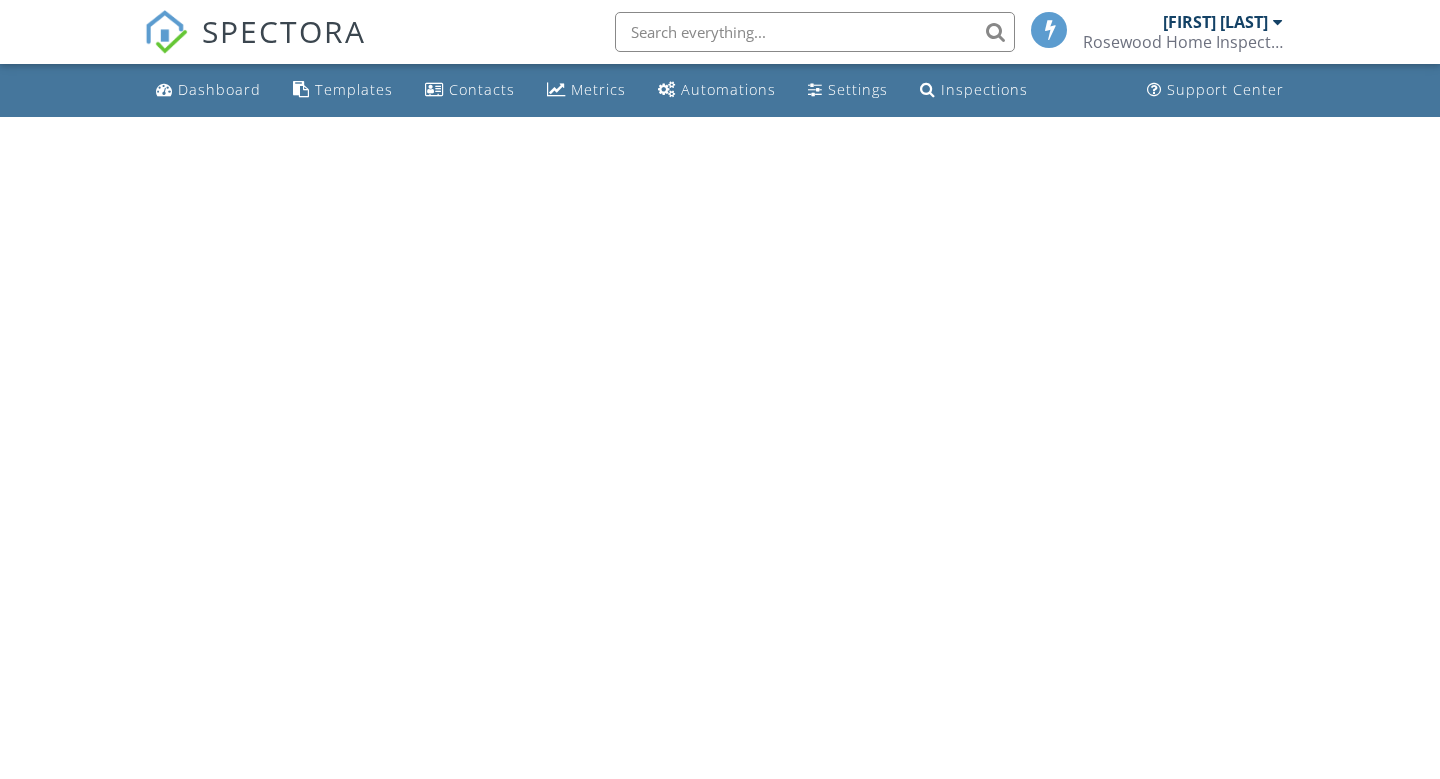scroll, scrollTop: 0, scrollLeft: 0, axis: both 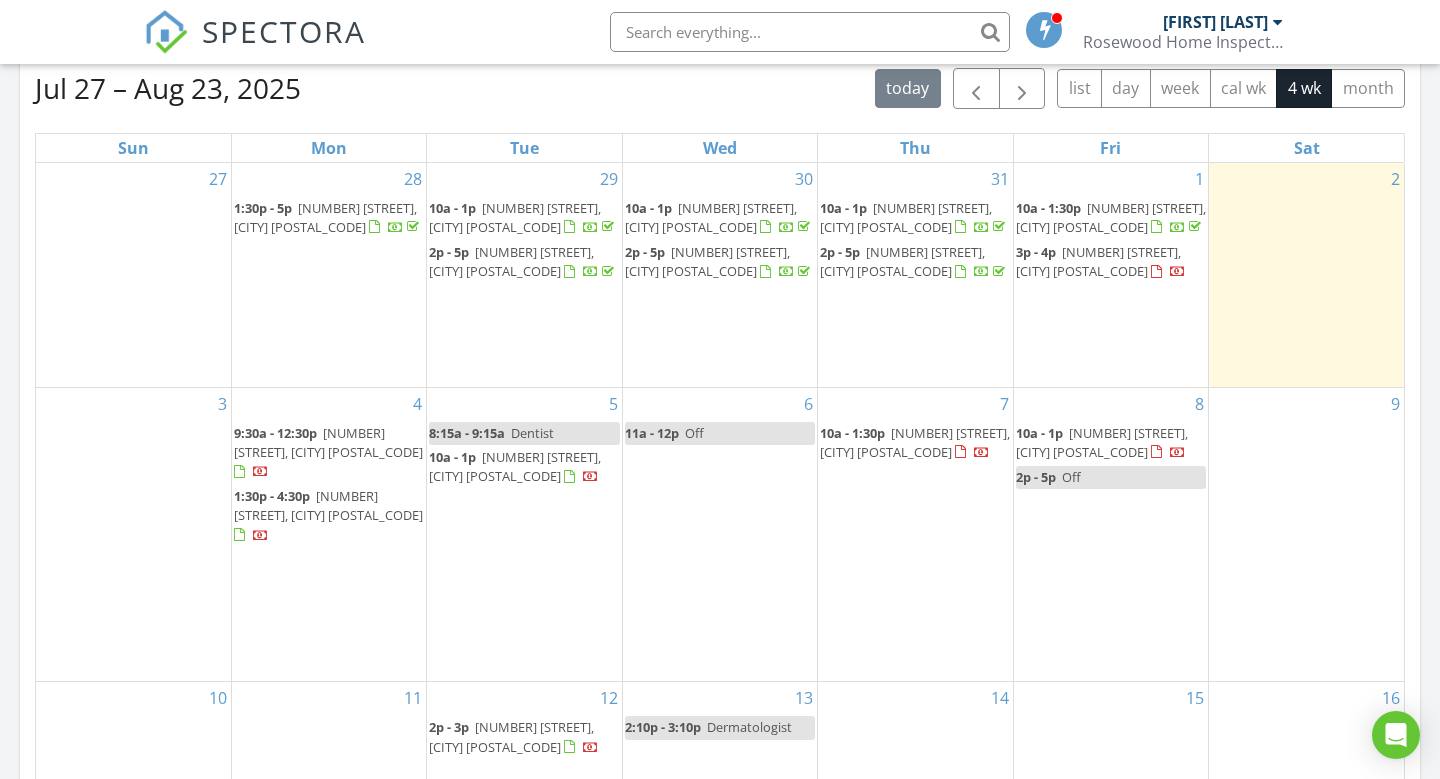 click on "[NUMBER] [STREET], [CITY] [POSTAL_CODE]" at bounding box center (711, 217) 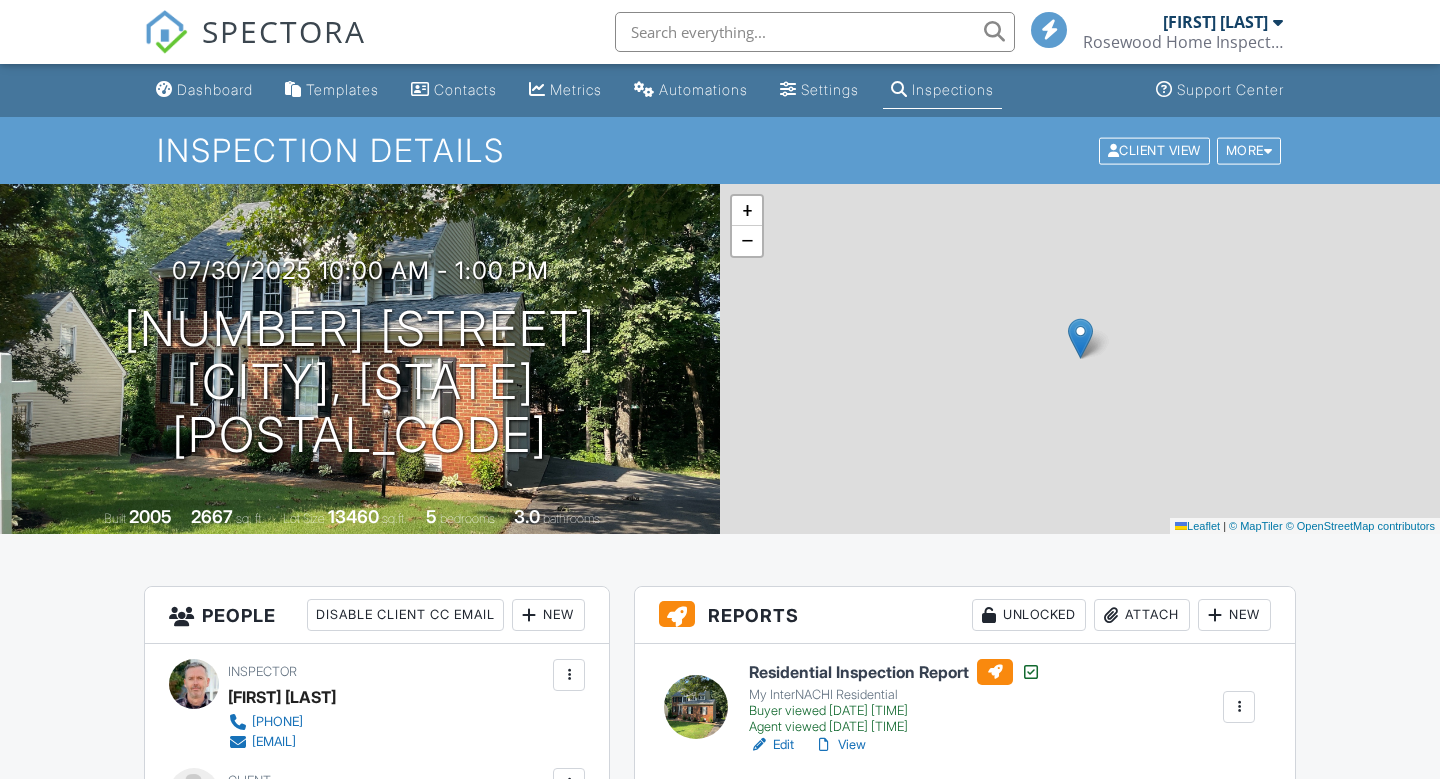scroll, scrollTop: 0, scrollLeft: 0, axis: both 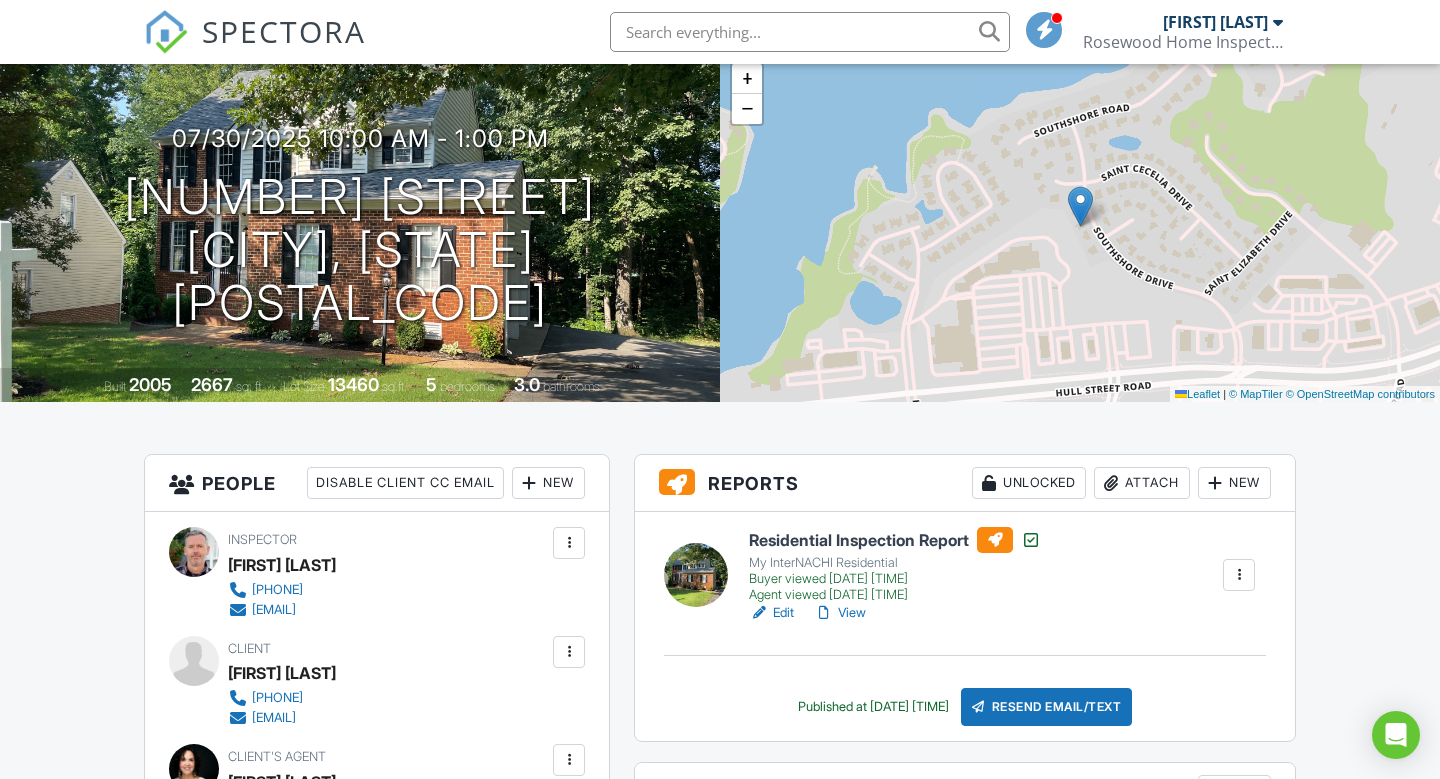 click on "Residential Inspection Report" at bounding box center [895, 540] 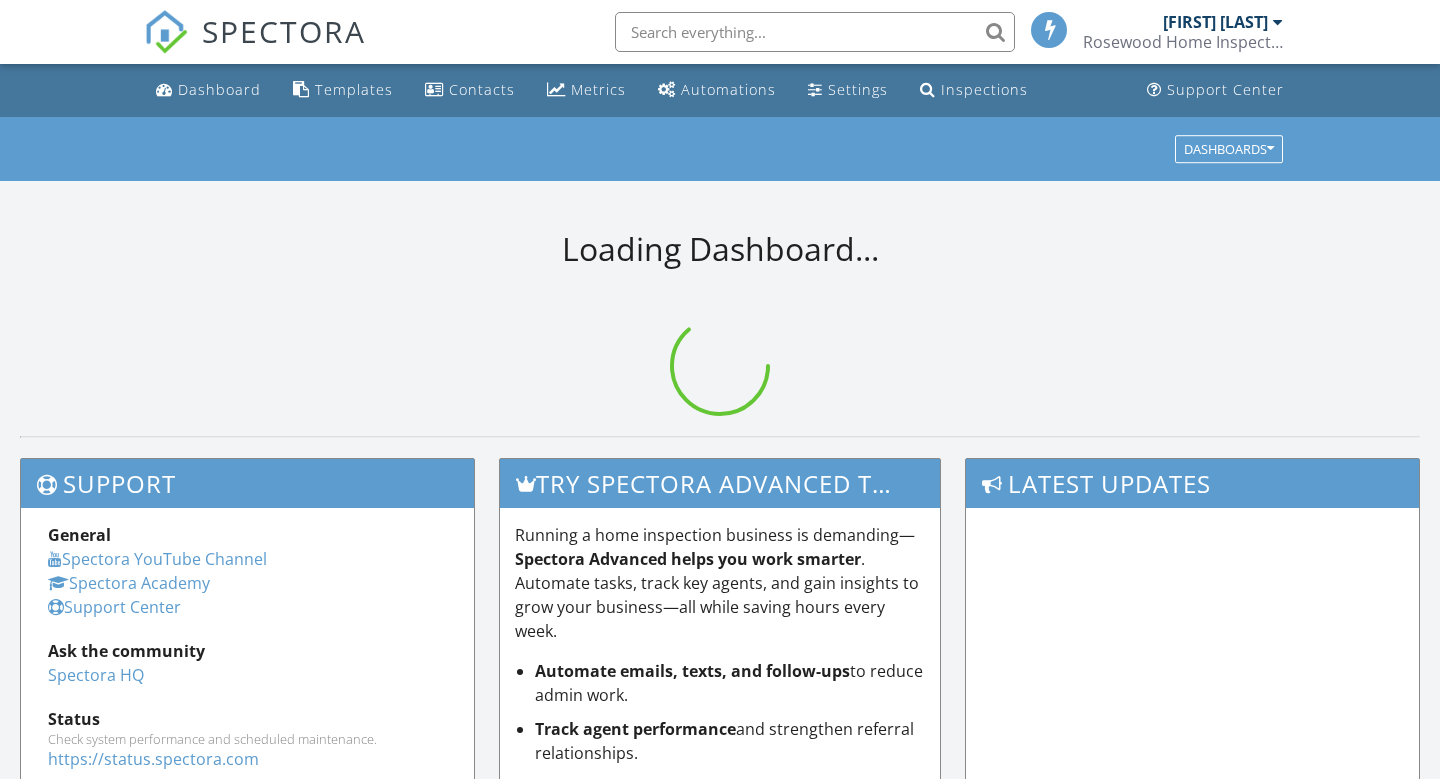 scroll, scrollTop: 0, scrollLeft: 0, axis: both 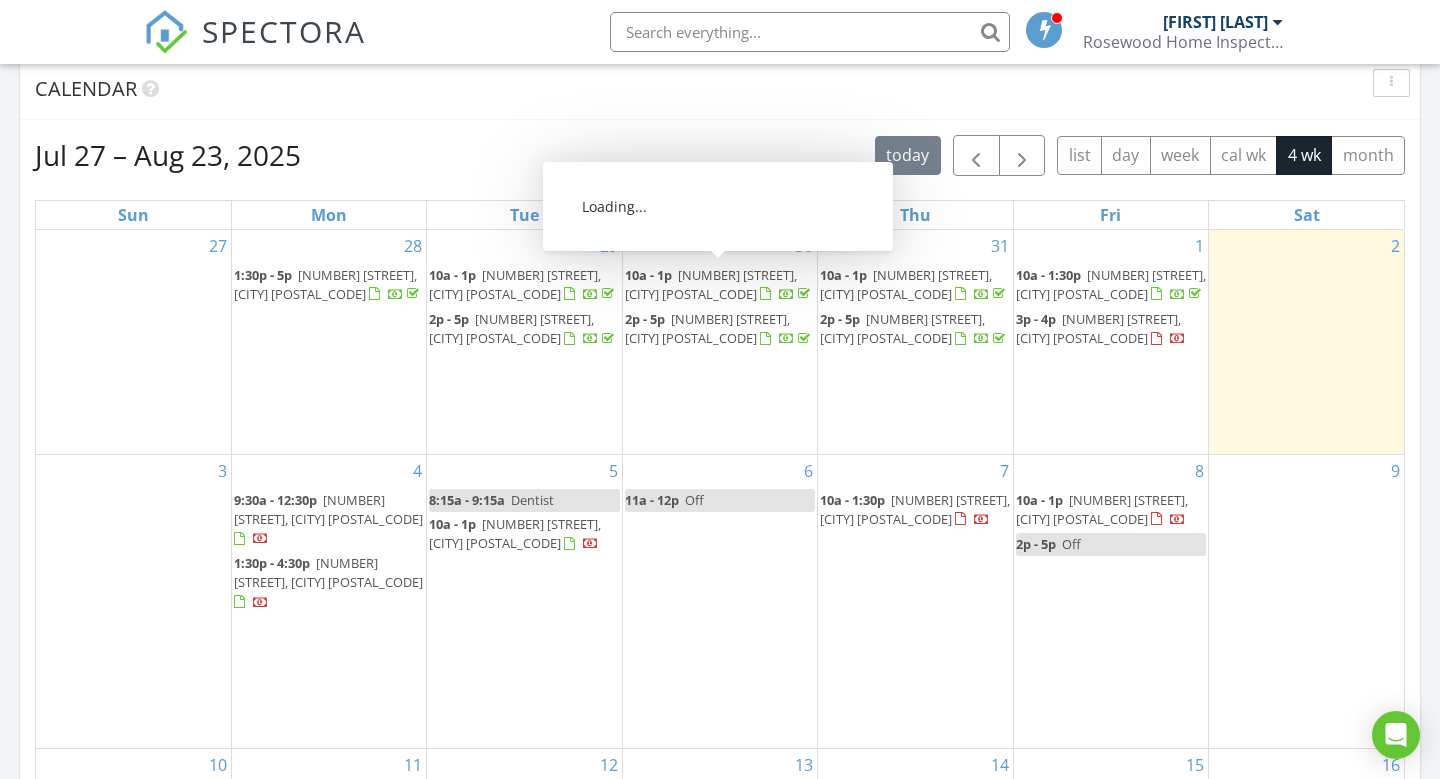 click on "[NUMBER] [STREET], [CITY] [POSTAL_CODE]" at bounding box center [711, 284] 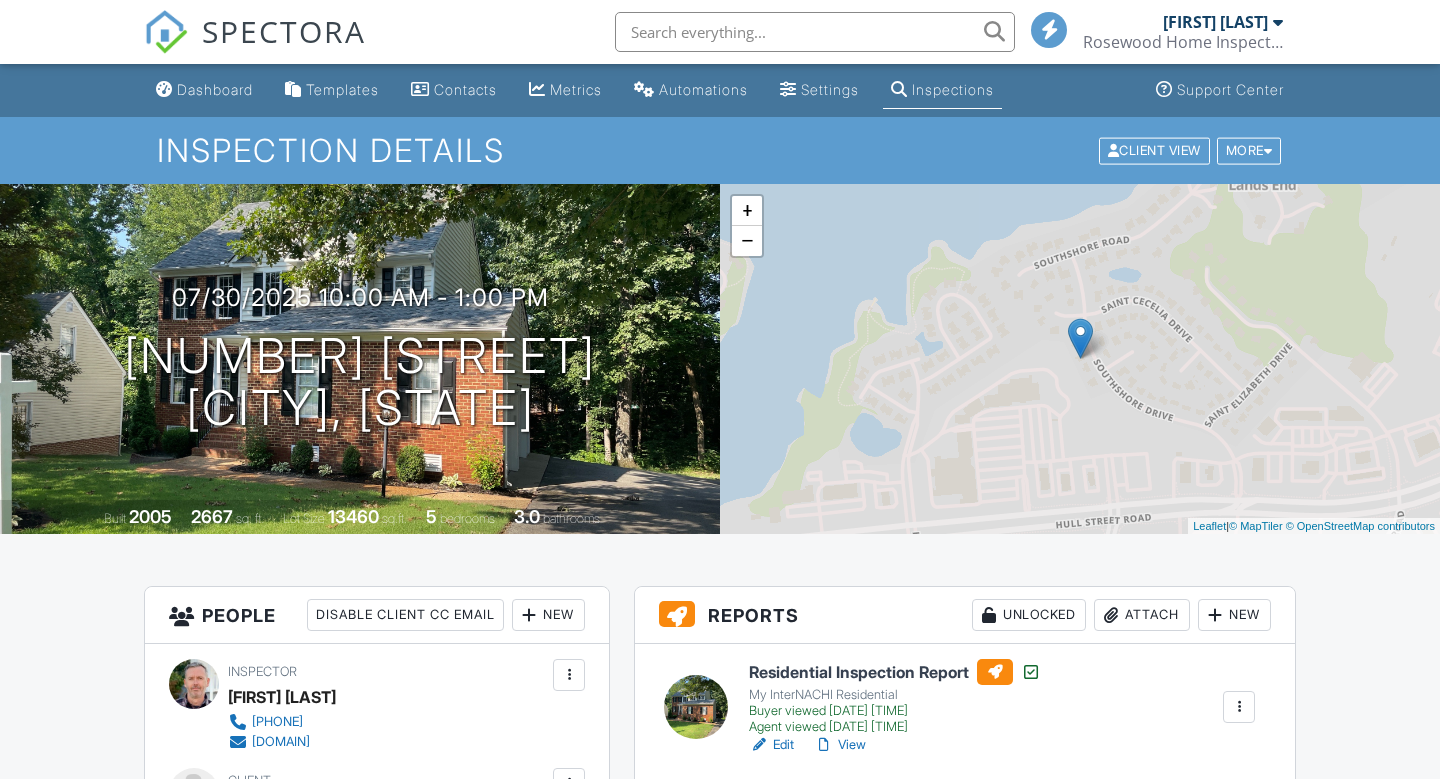 scroll, scrollTop: 0, scrollLeft: 0, axis: both 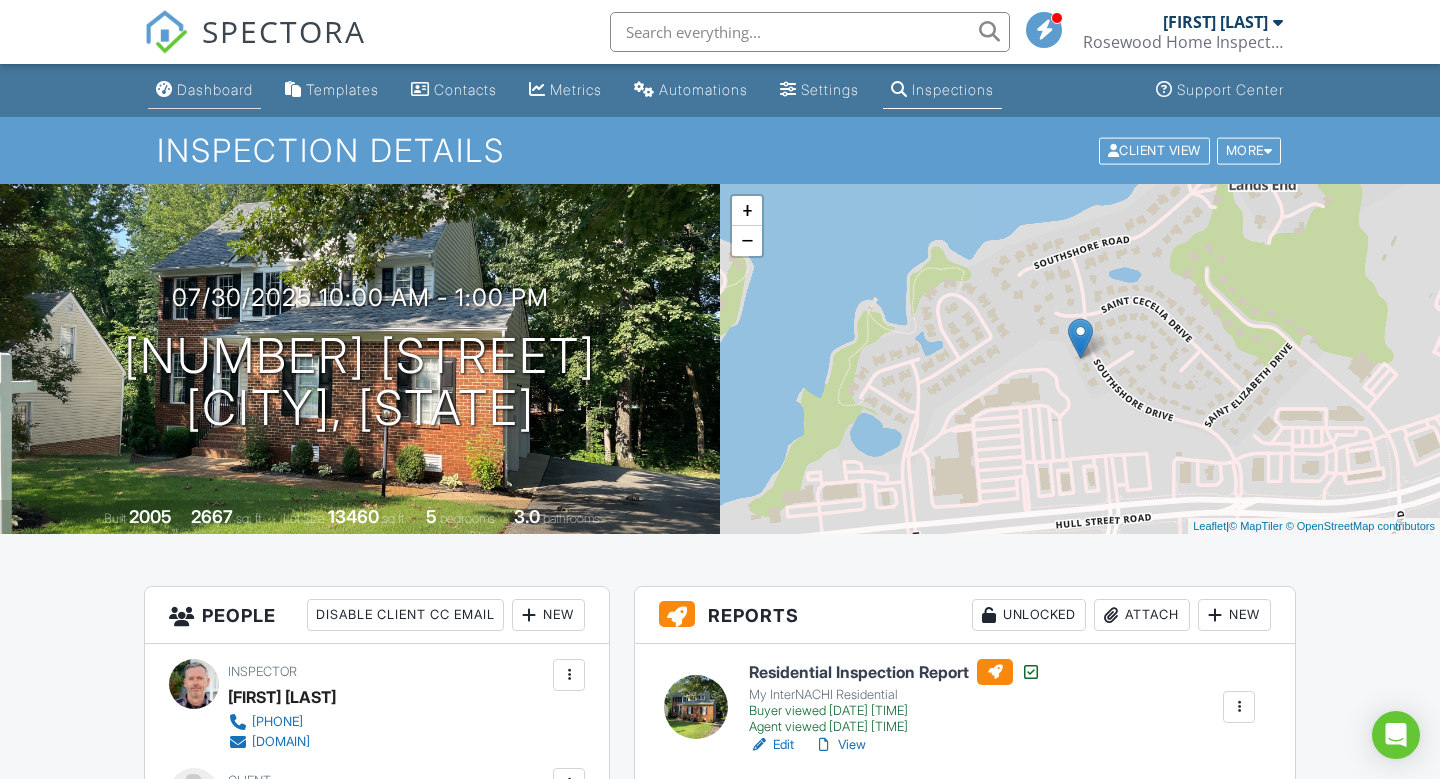click on "Dashboard" at bounding box center [215, 89] 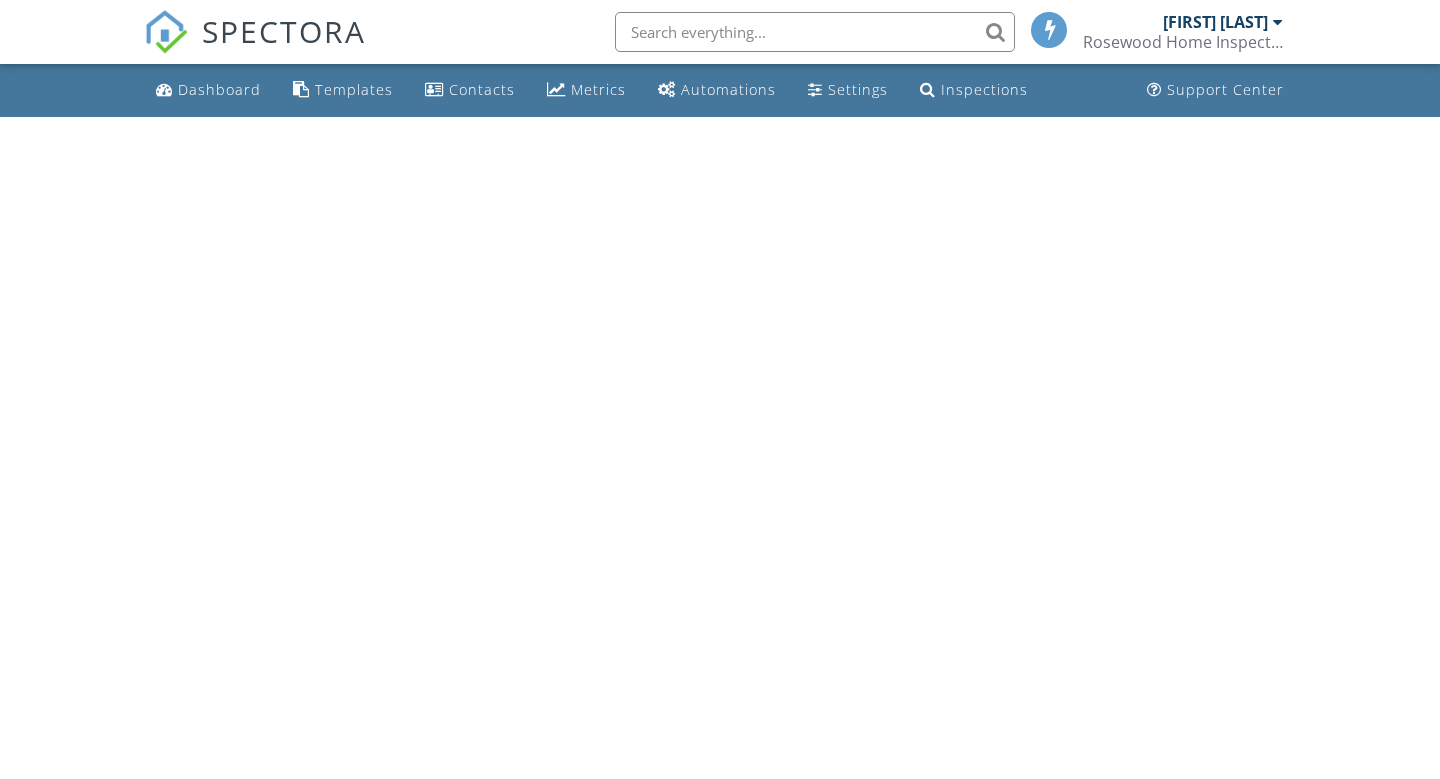 scroll, scrollTop: 0, scrollLeft: 0, axis: both 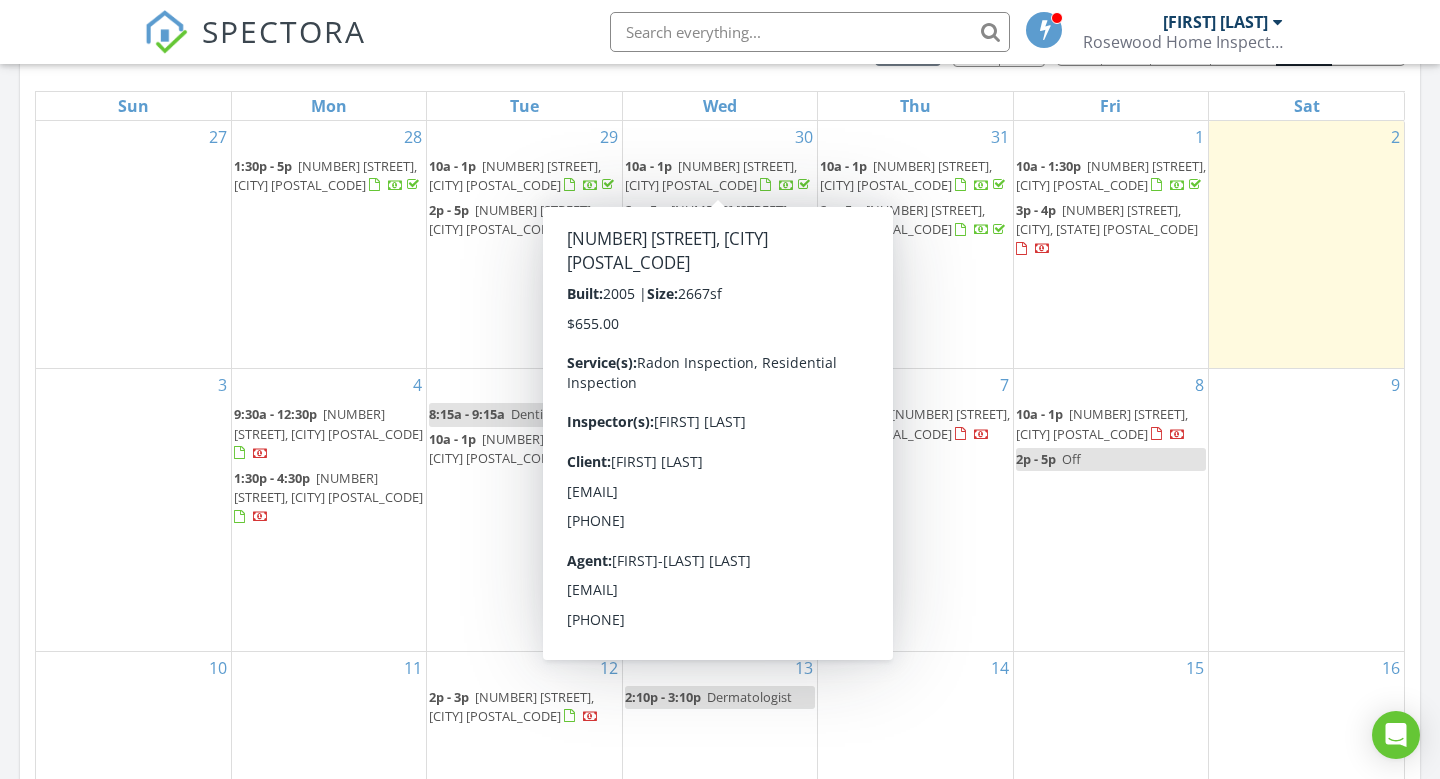 click on "6530 Southshore Dr, Midlothian 23112" at bounding box center [711, 175] 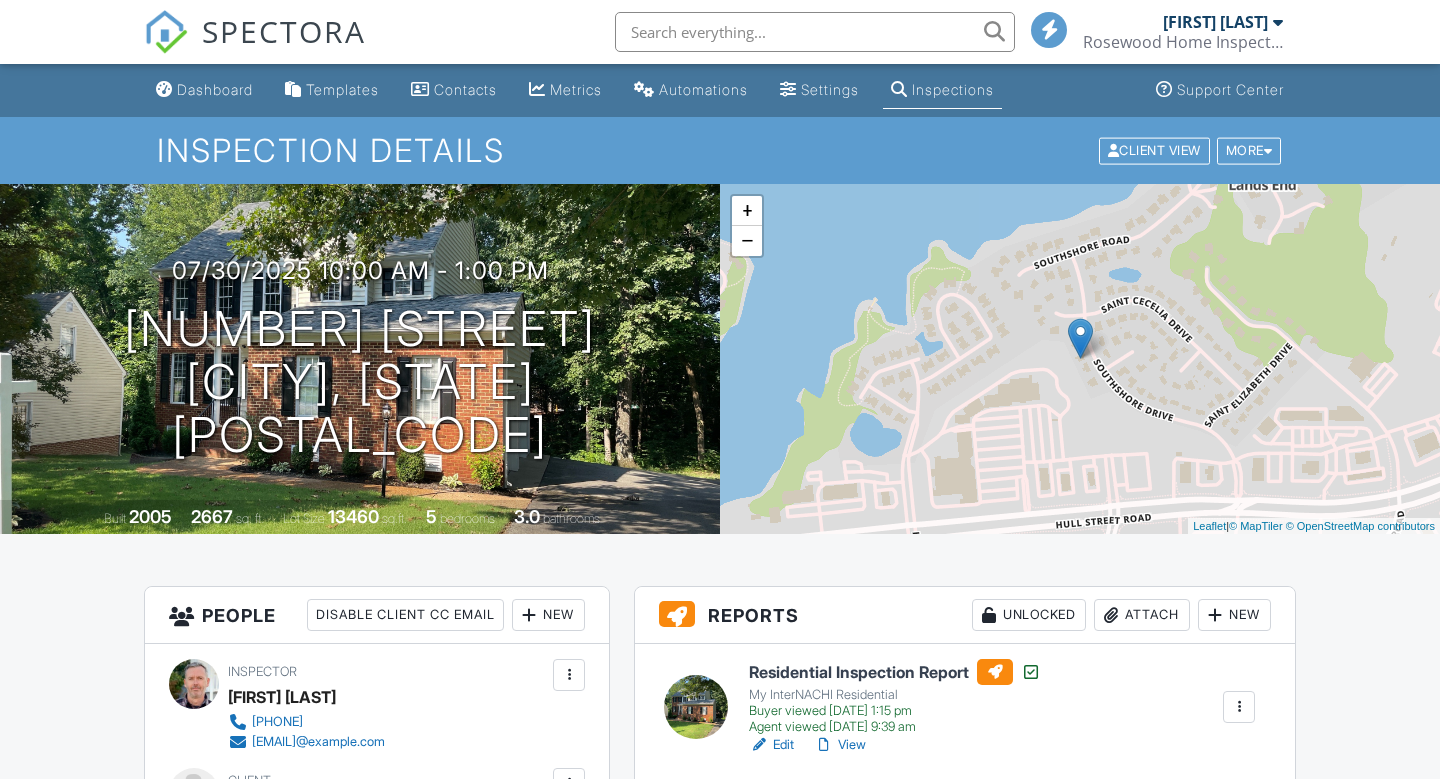 scroll, scrollTop: 0, scrollLeft: 0, axis: both 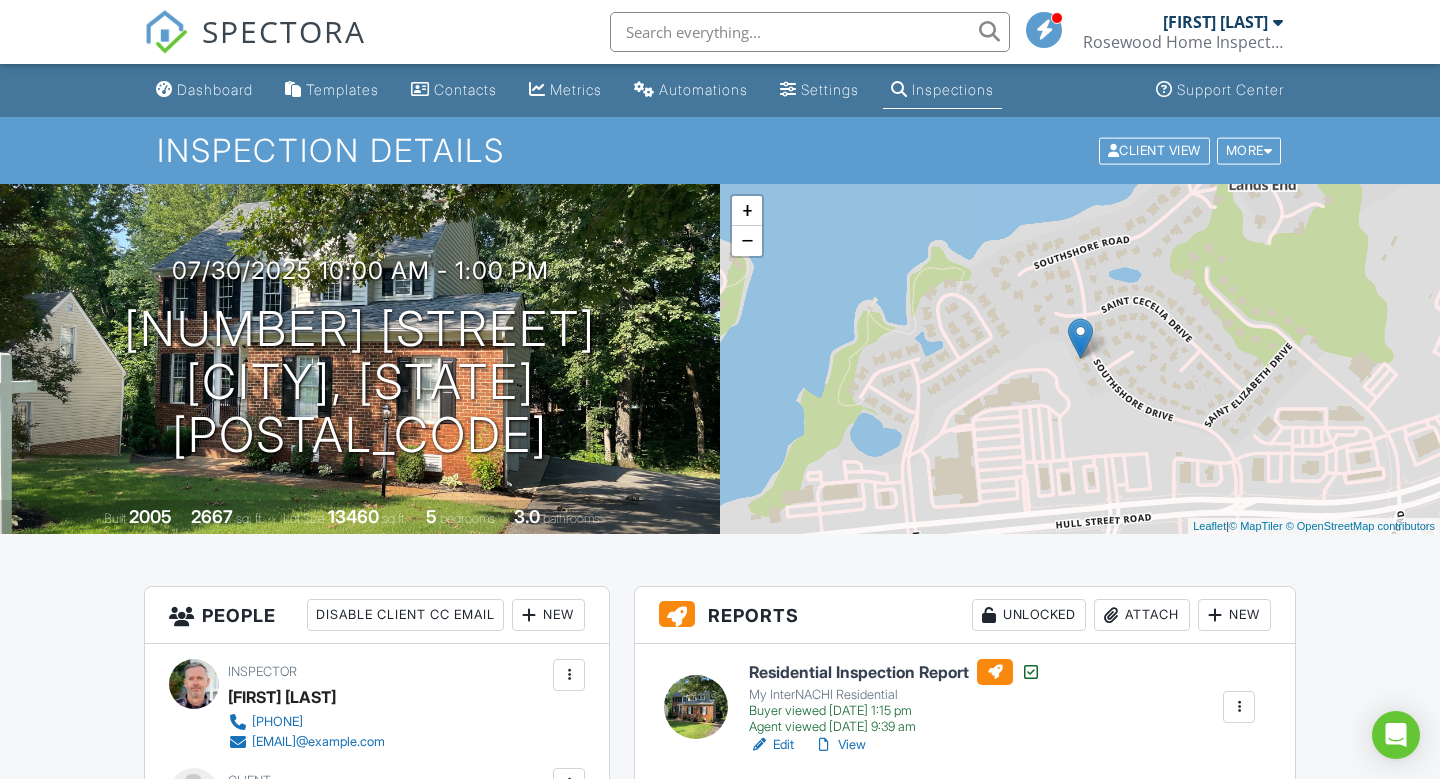 click on "View" at bounding box center [840, 745] 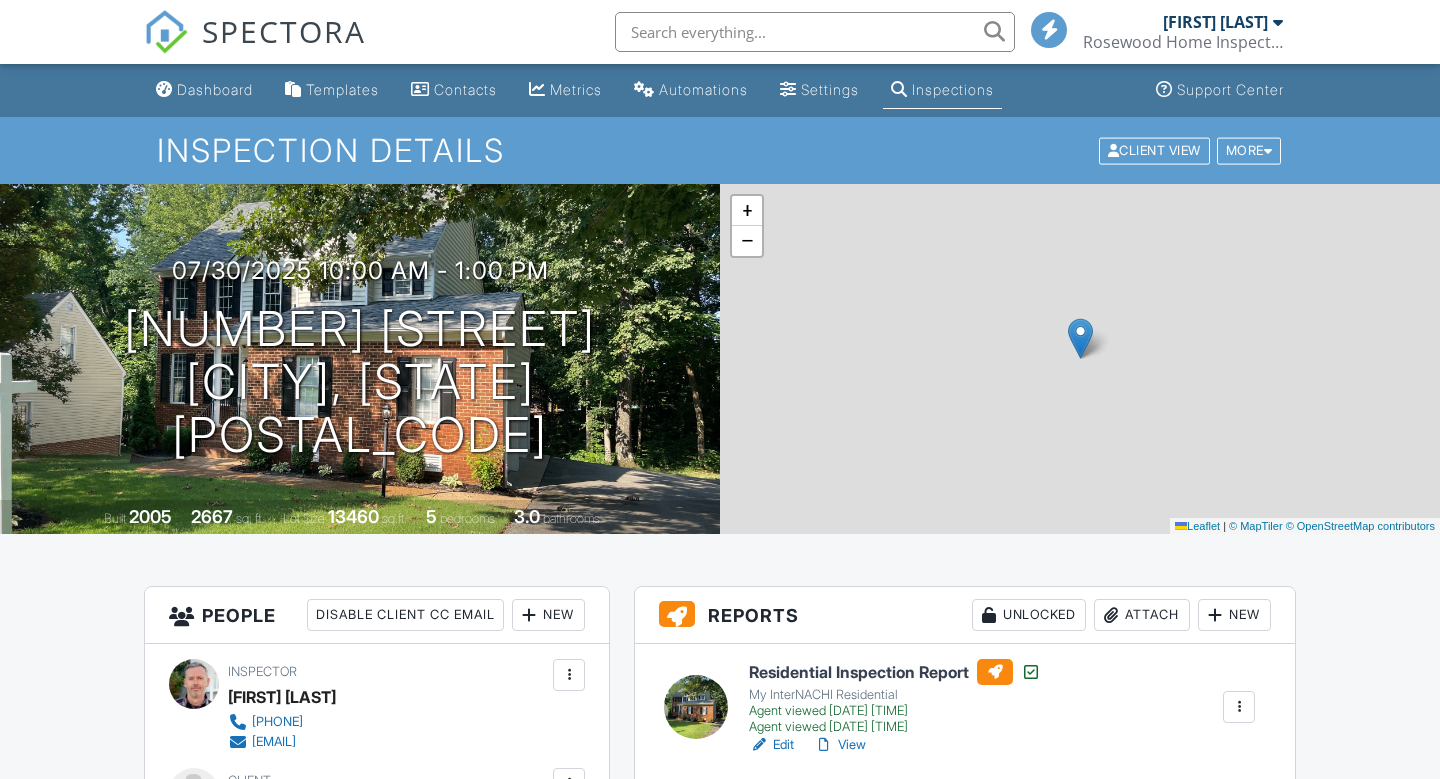 scroll, scrollTop: 0, scrollLeft: 0, axis: both 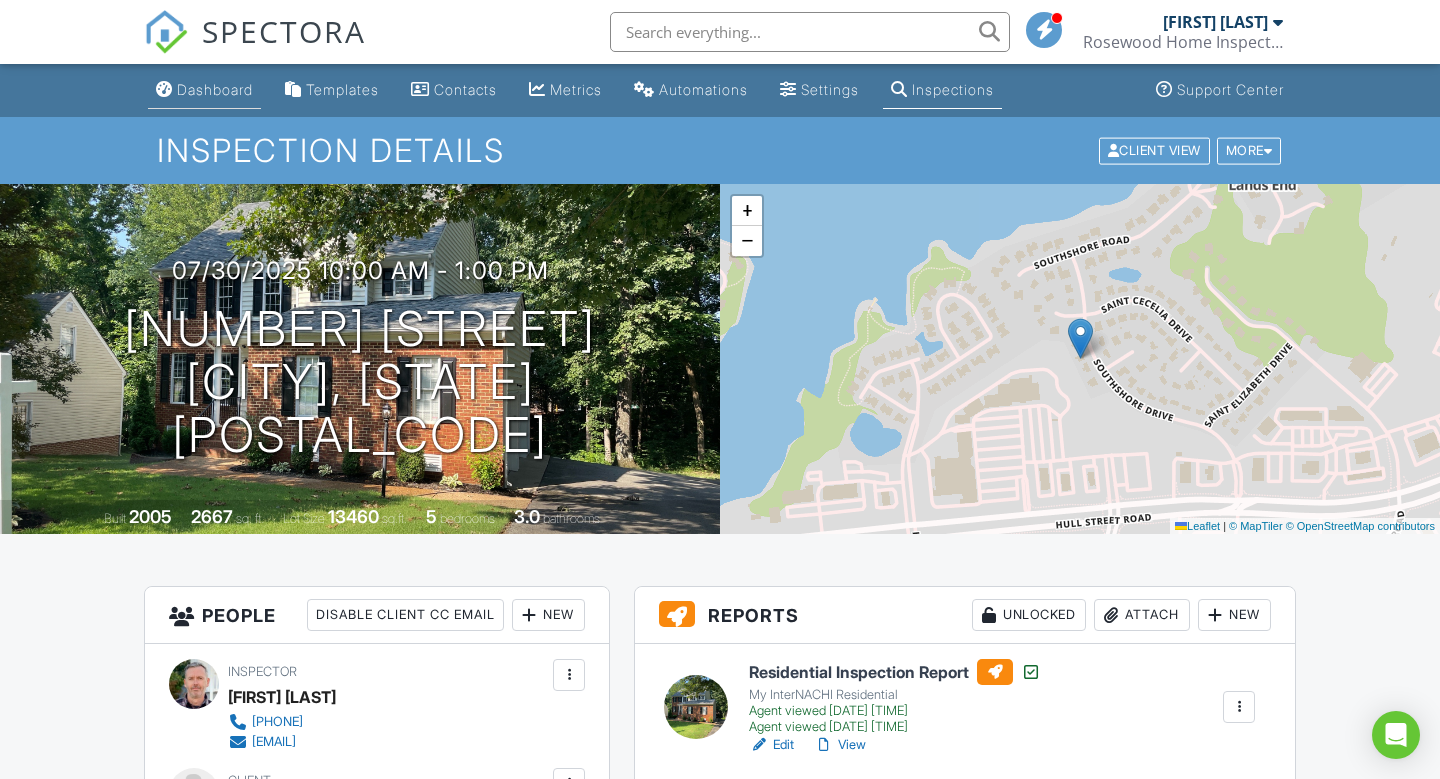click on "Dashboard" at bounding box center [215, 89] 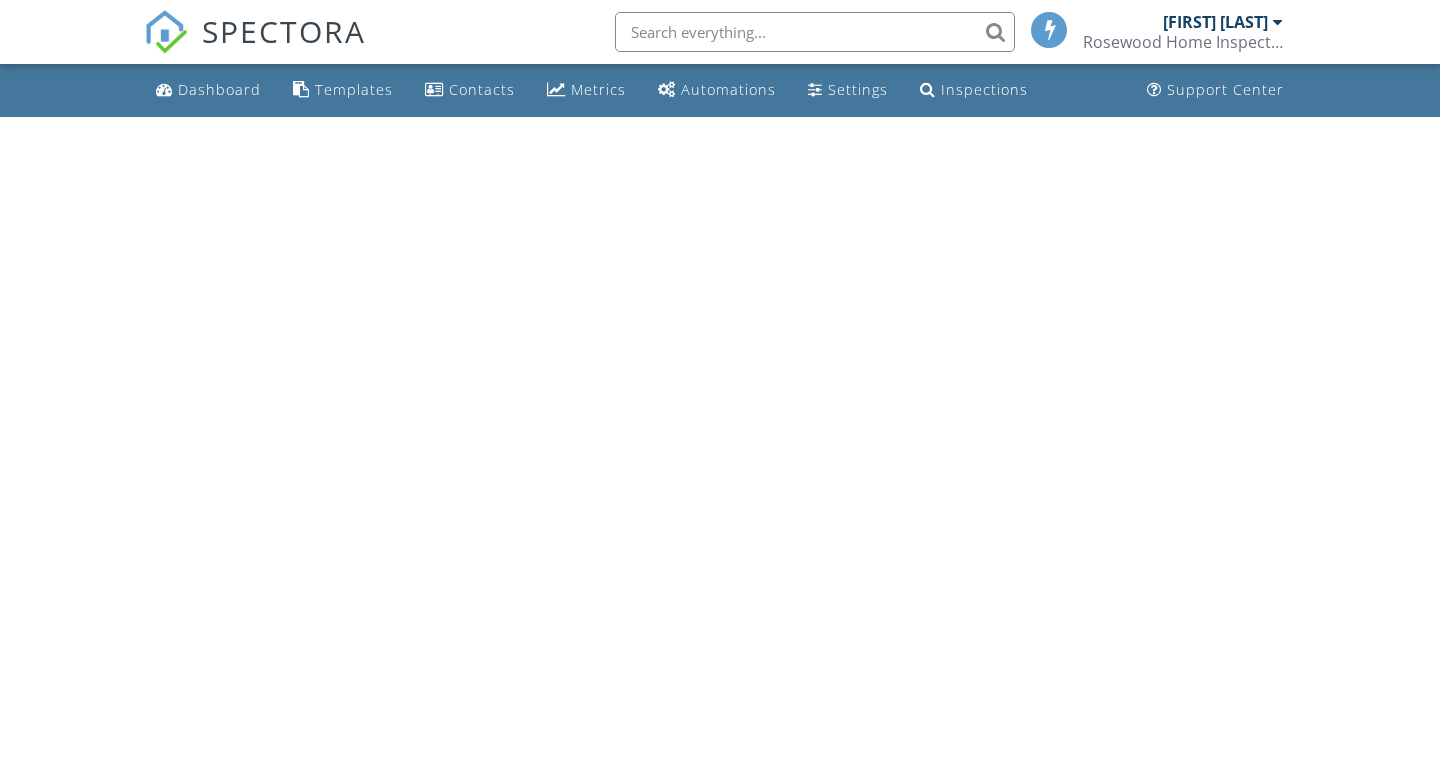 scroll, scrollTop: 0, scrollLeft: 0, axis: both 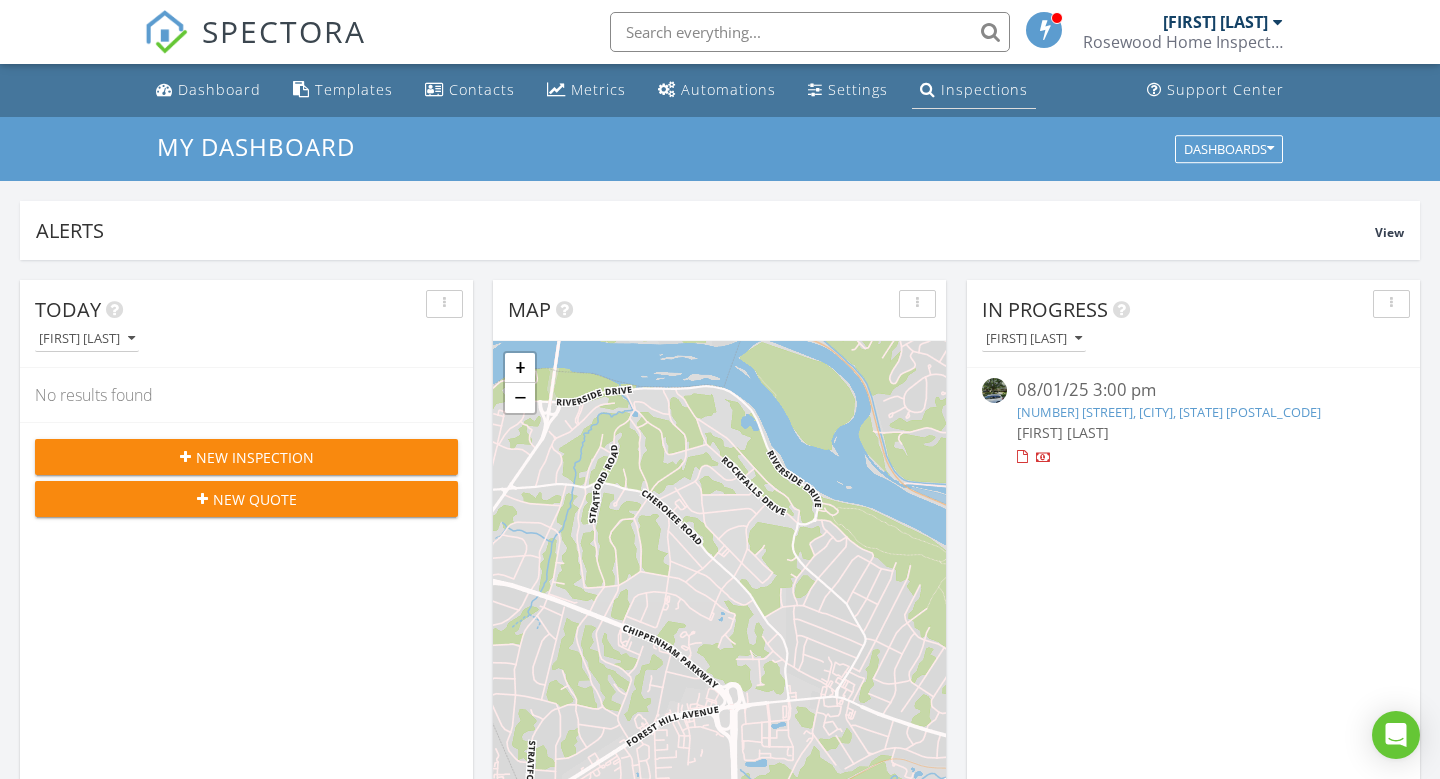 click on "Inspections" at bounding box center [974, 90] 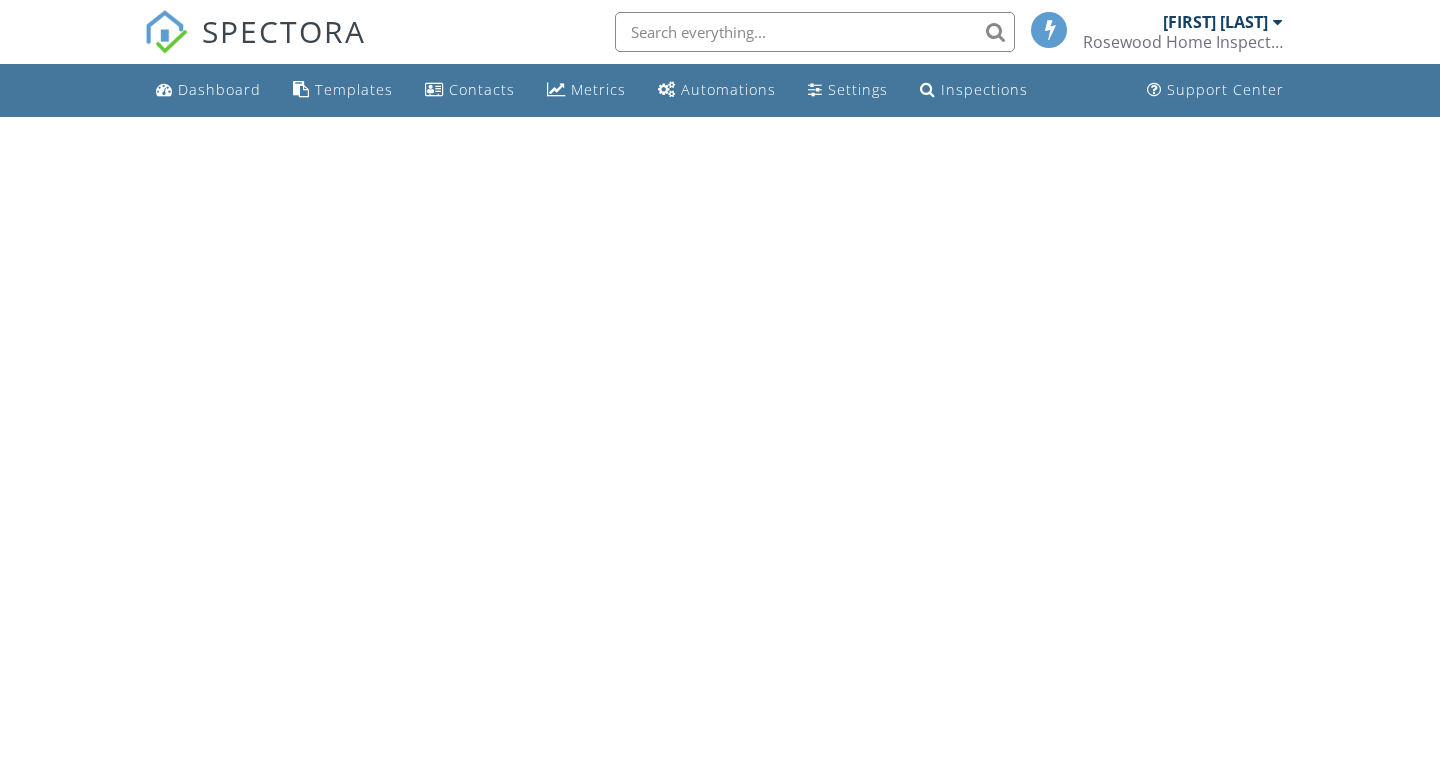 scroll, scrollTop: 0, scrollLeft: 0, axis: both 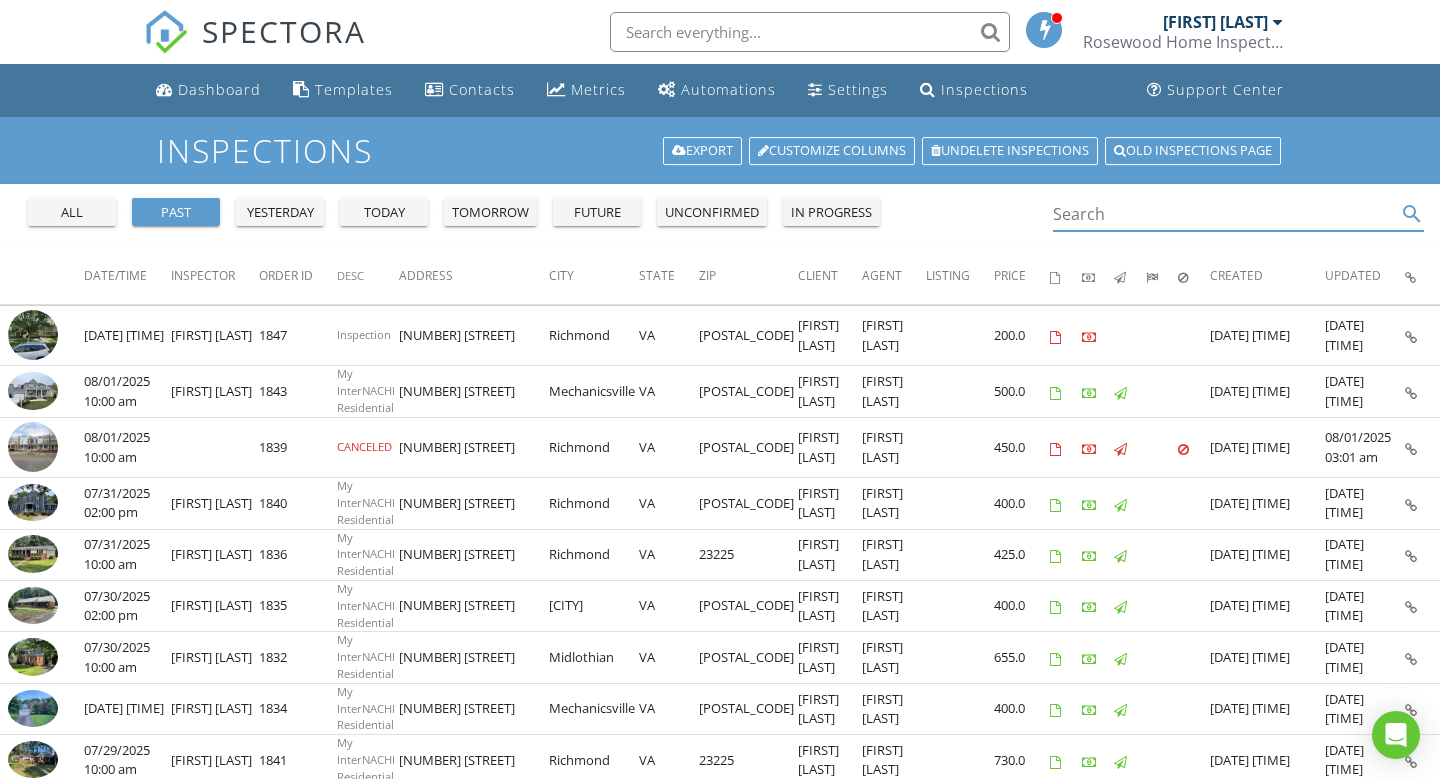 click at bounding box center (1225, 214) 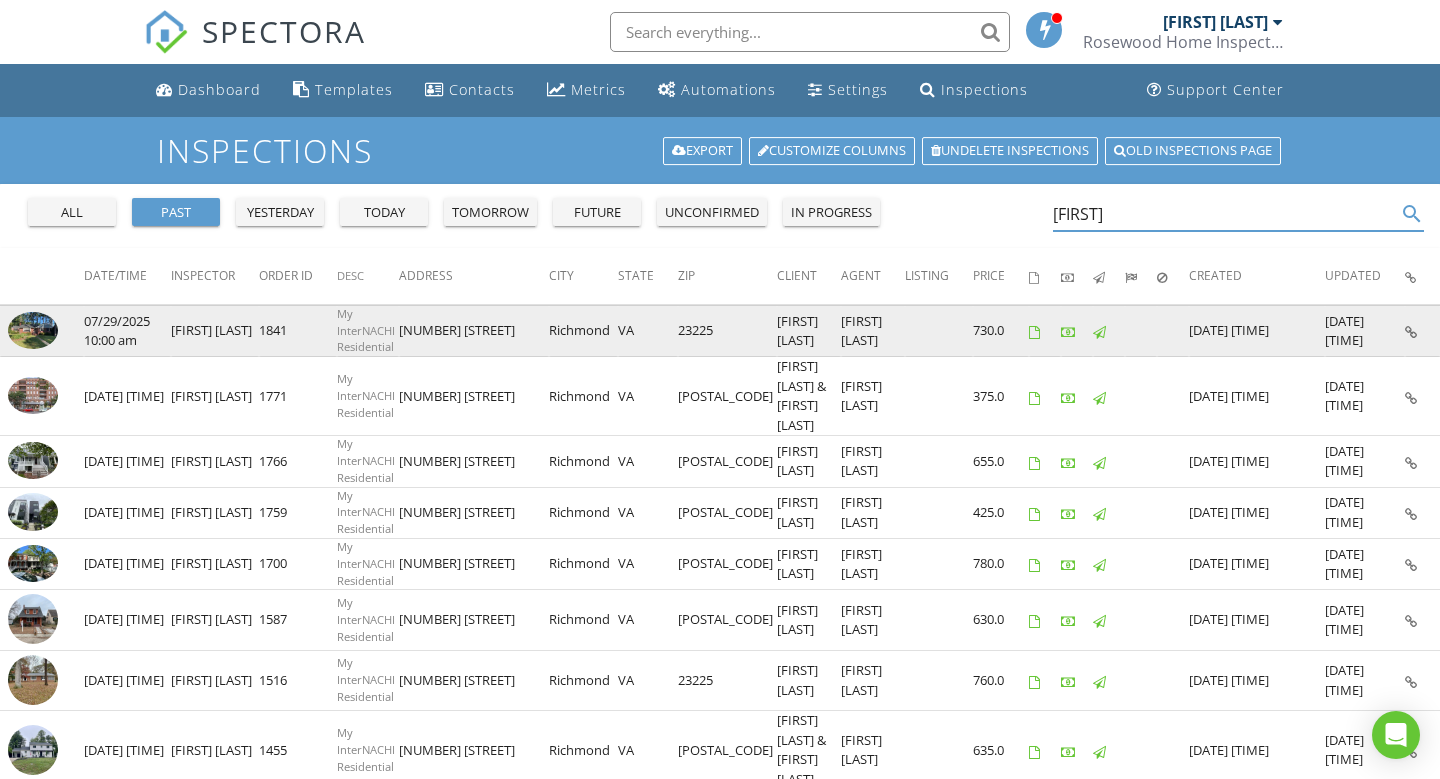 type on "[FIRST]" 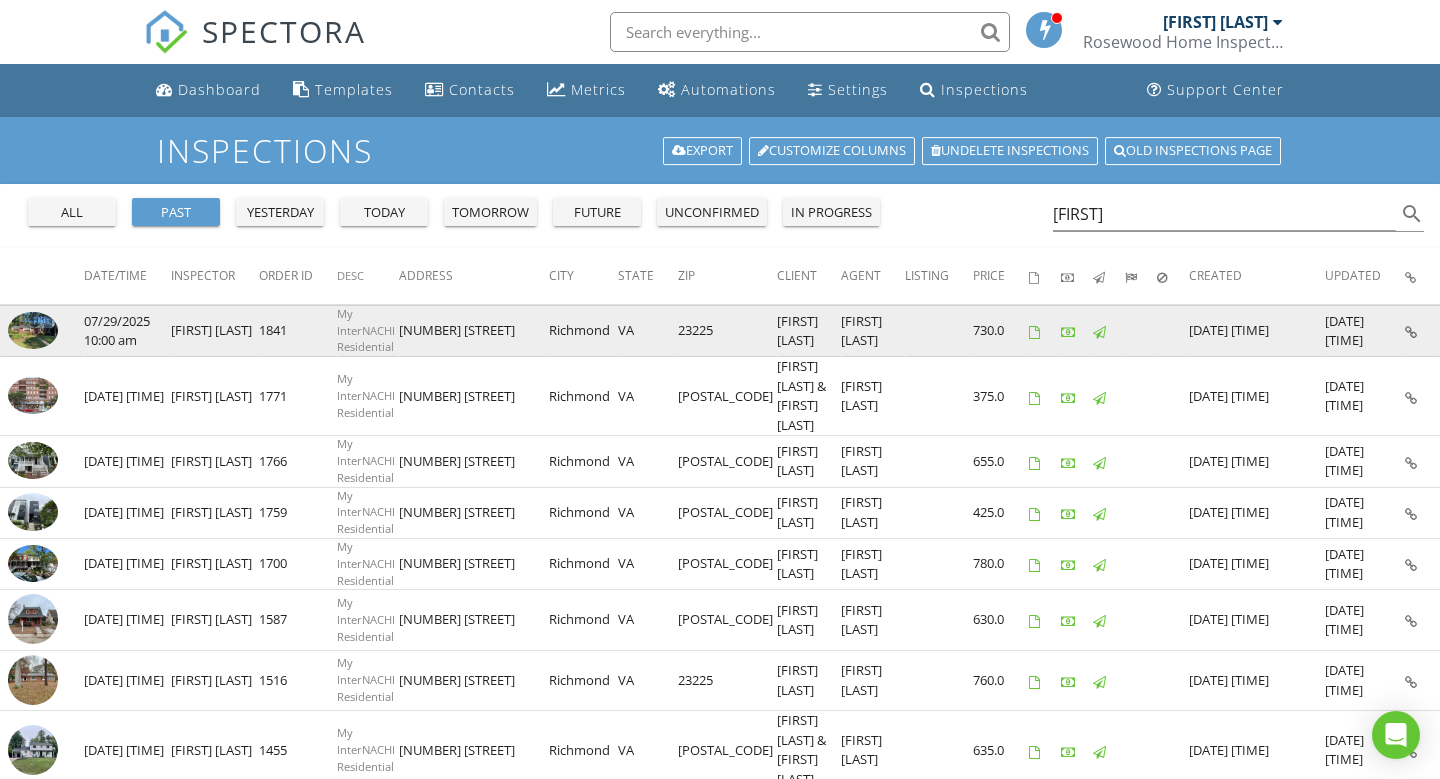click at bounding box center [33, 331] 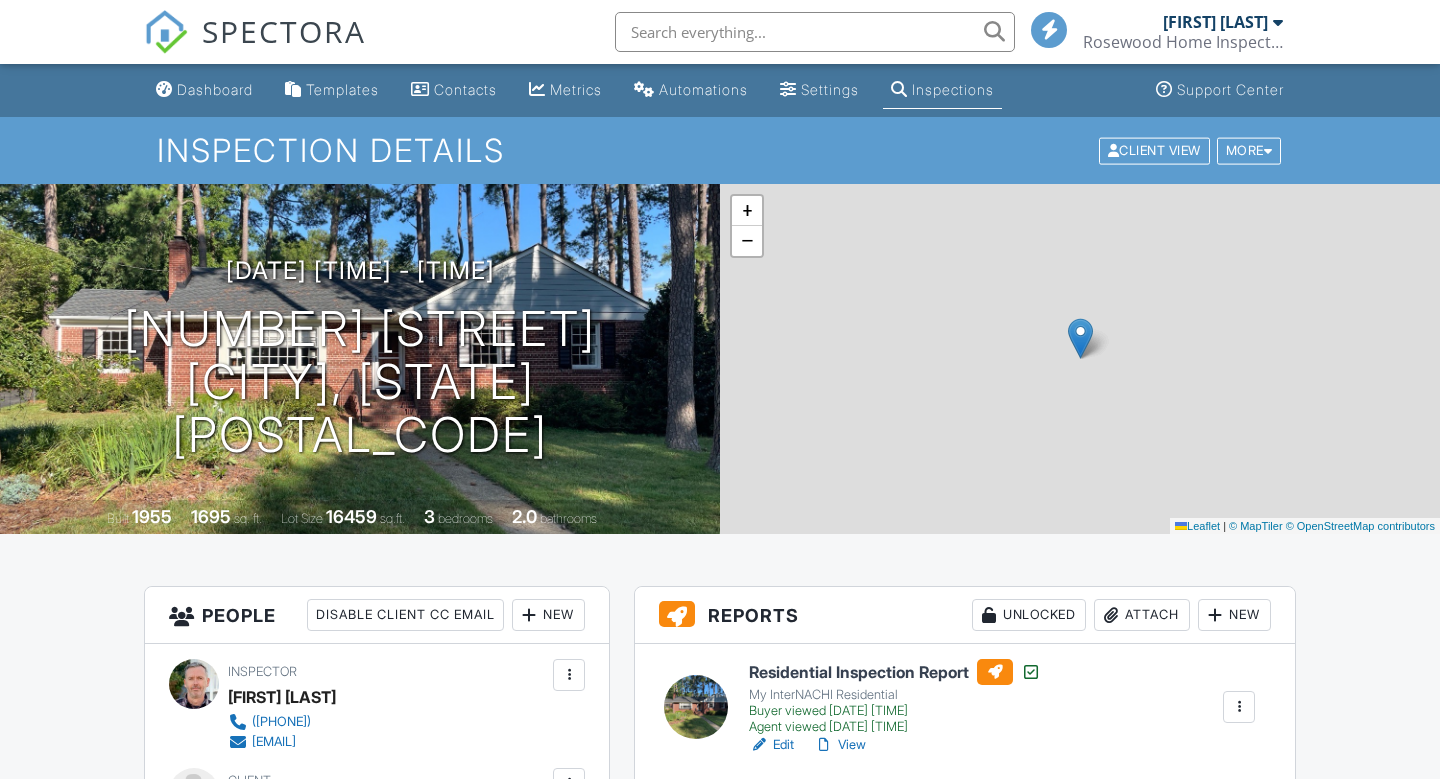 scroll, scrollTop: 0, scrollLeft: 0, axis: both 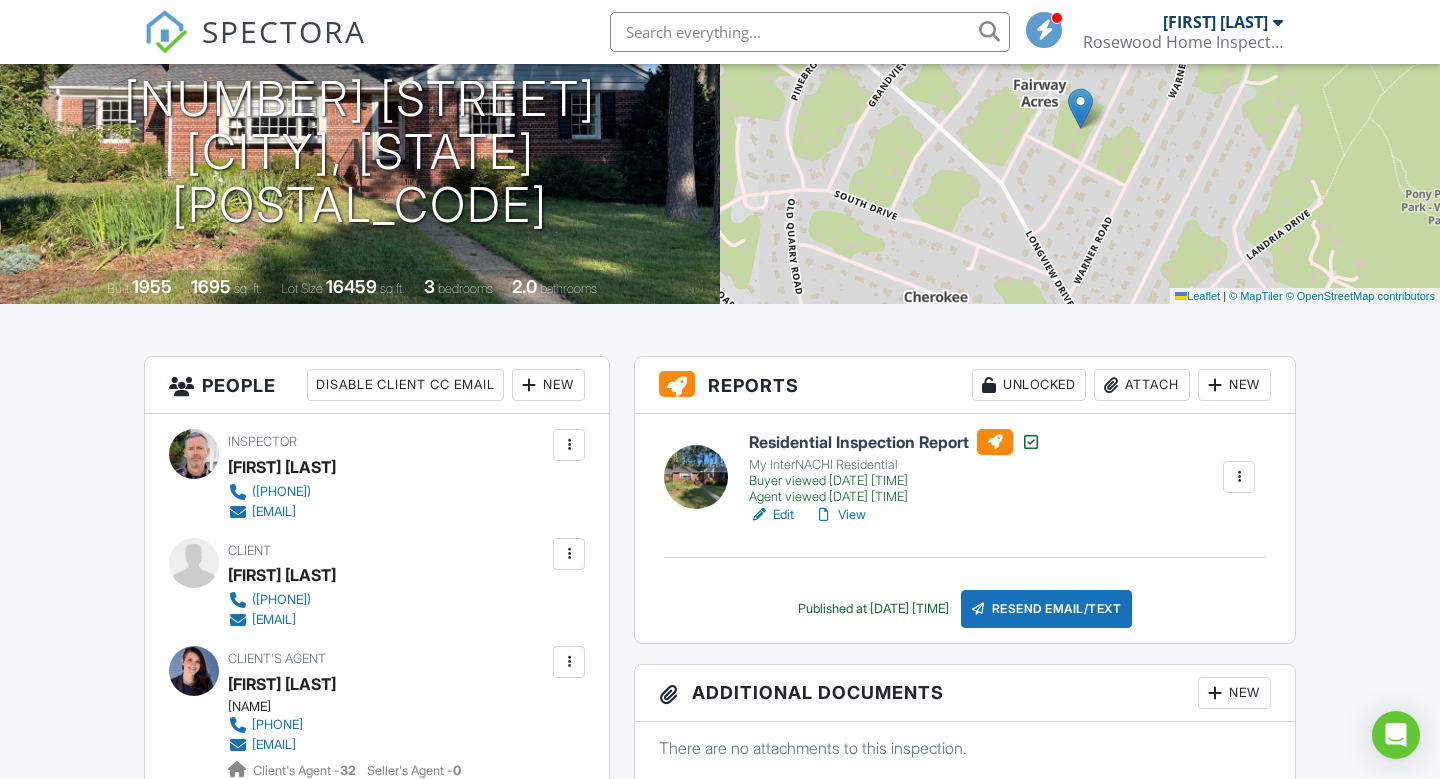 click on "Residential Inspection Report" at bounding box center [895, 442] 